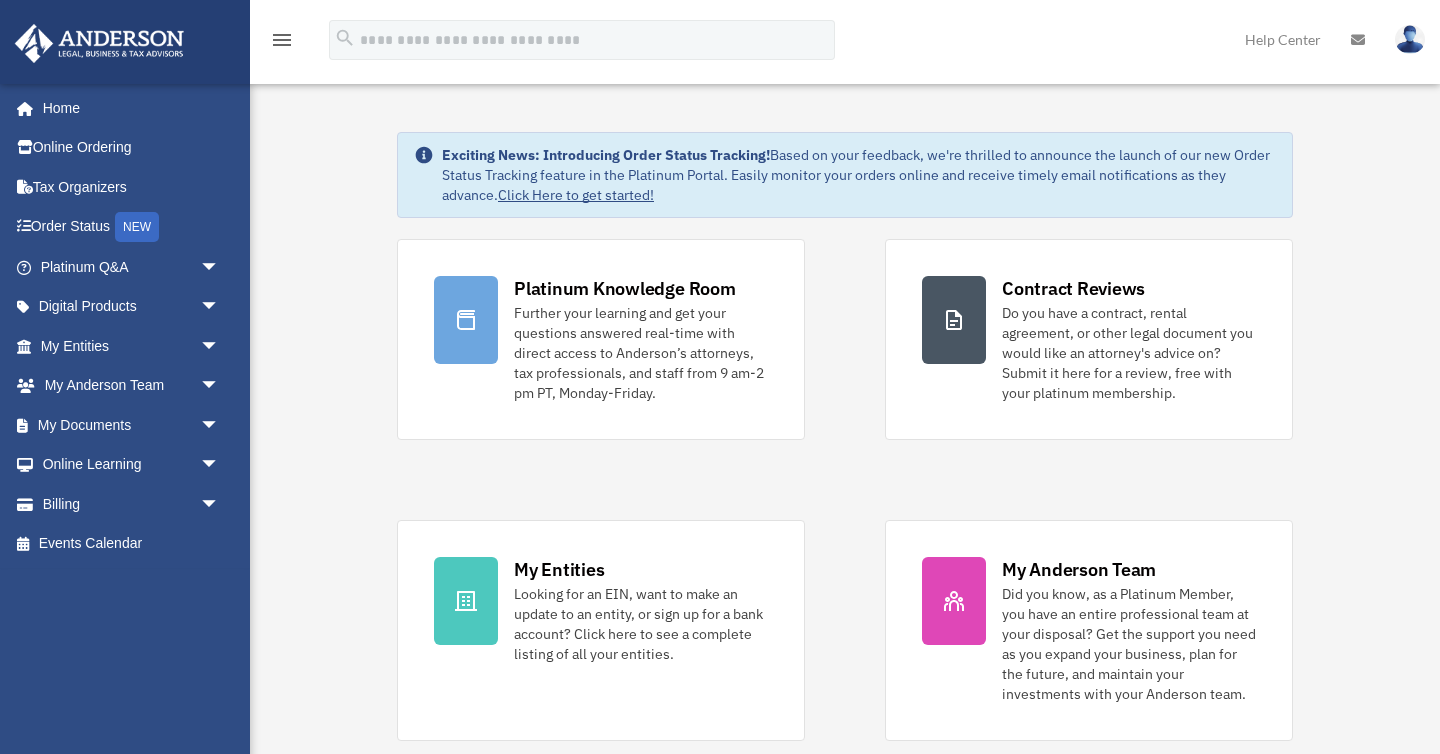 scroll, scrollTop: 0, scrollLeft: 0, axis: both 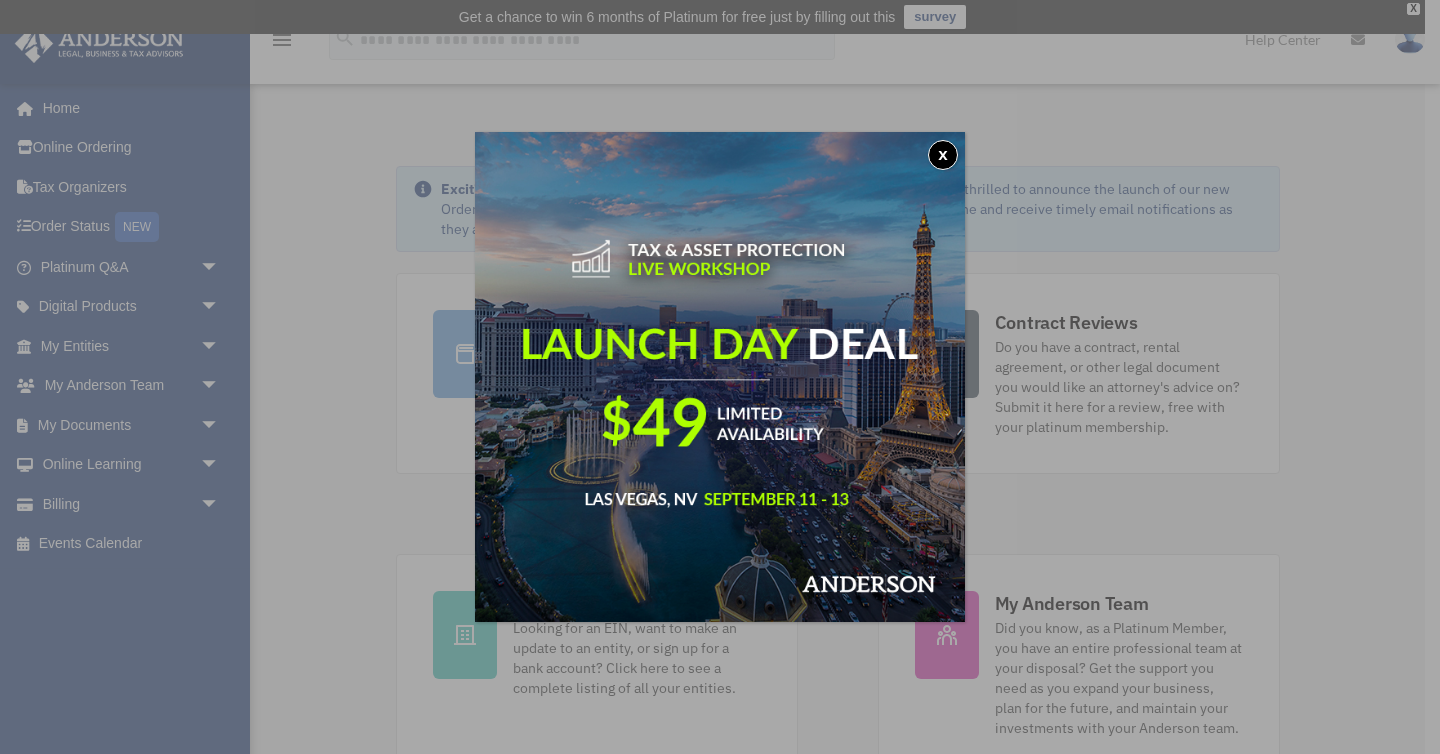 click on "x" at bounding box center (720, 377) 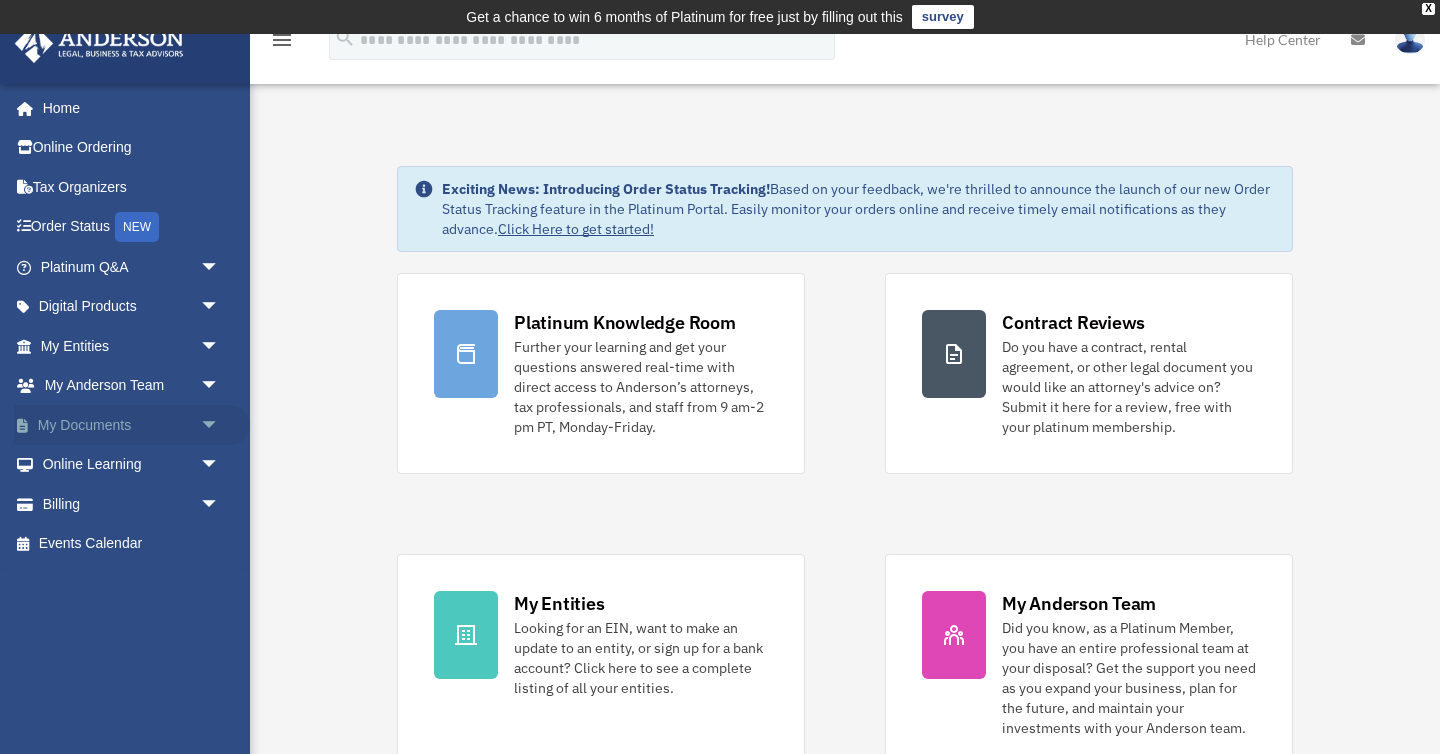click on "arrow_drop_down" at bounding box center [220, 425] 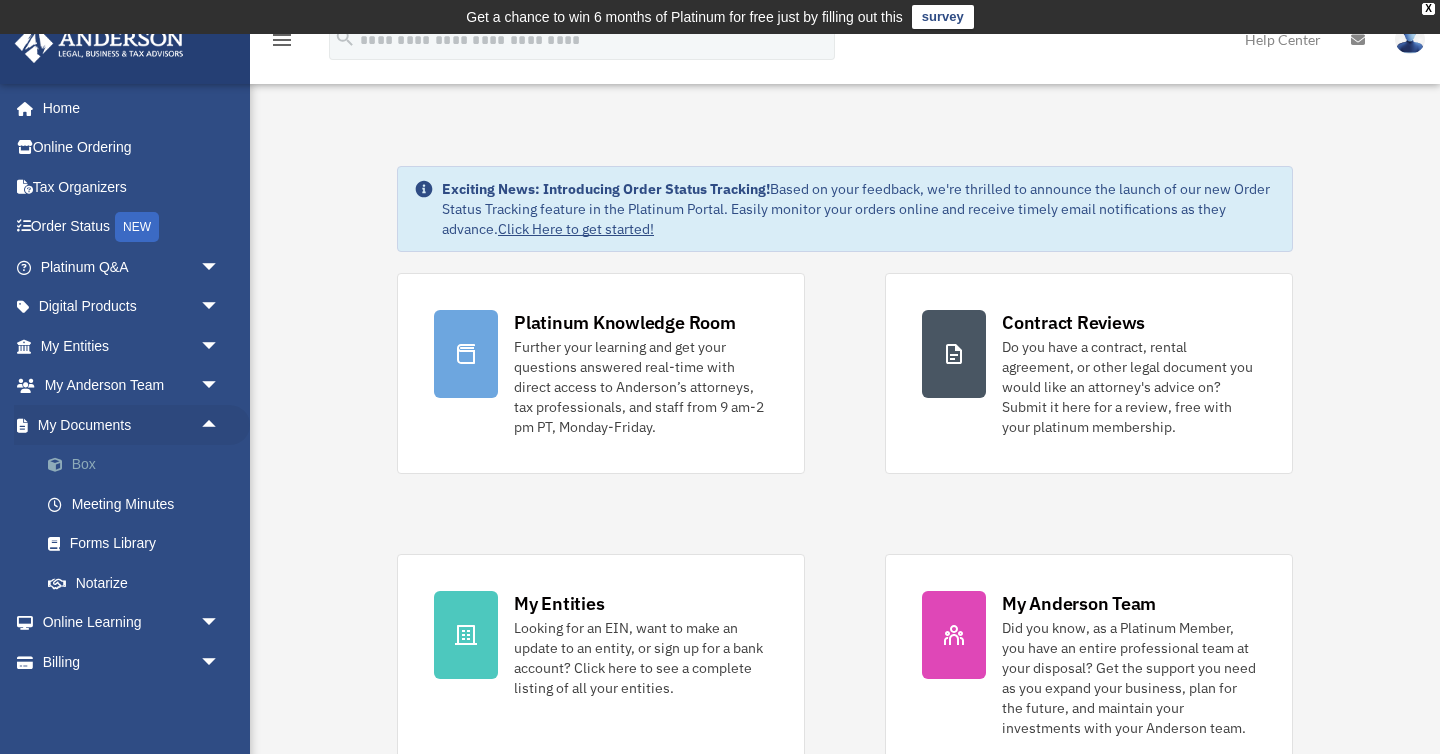click on "Box" at bounding box center (139, 465) 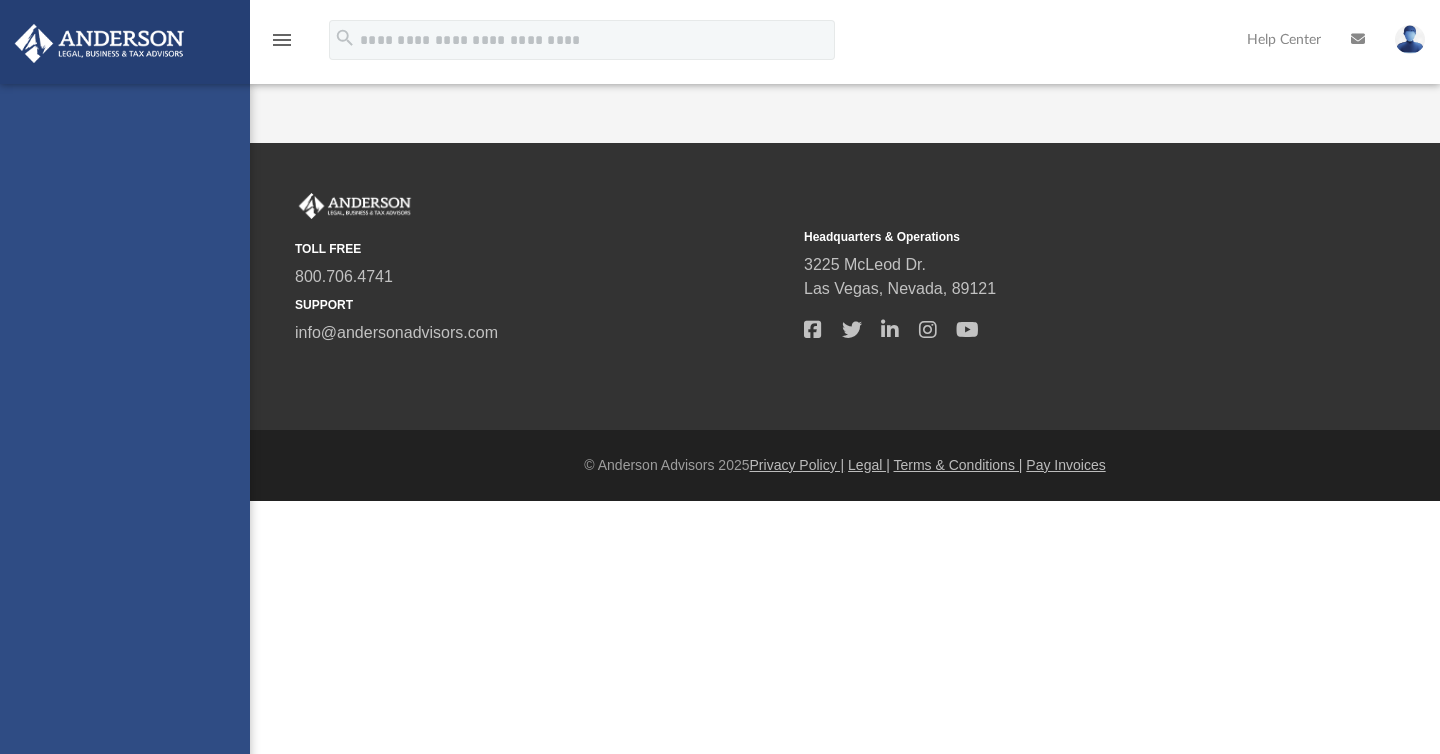 scroll, scrollTop: 0, scrollLeft: 0, axis: both 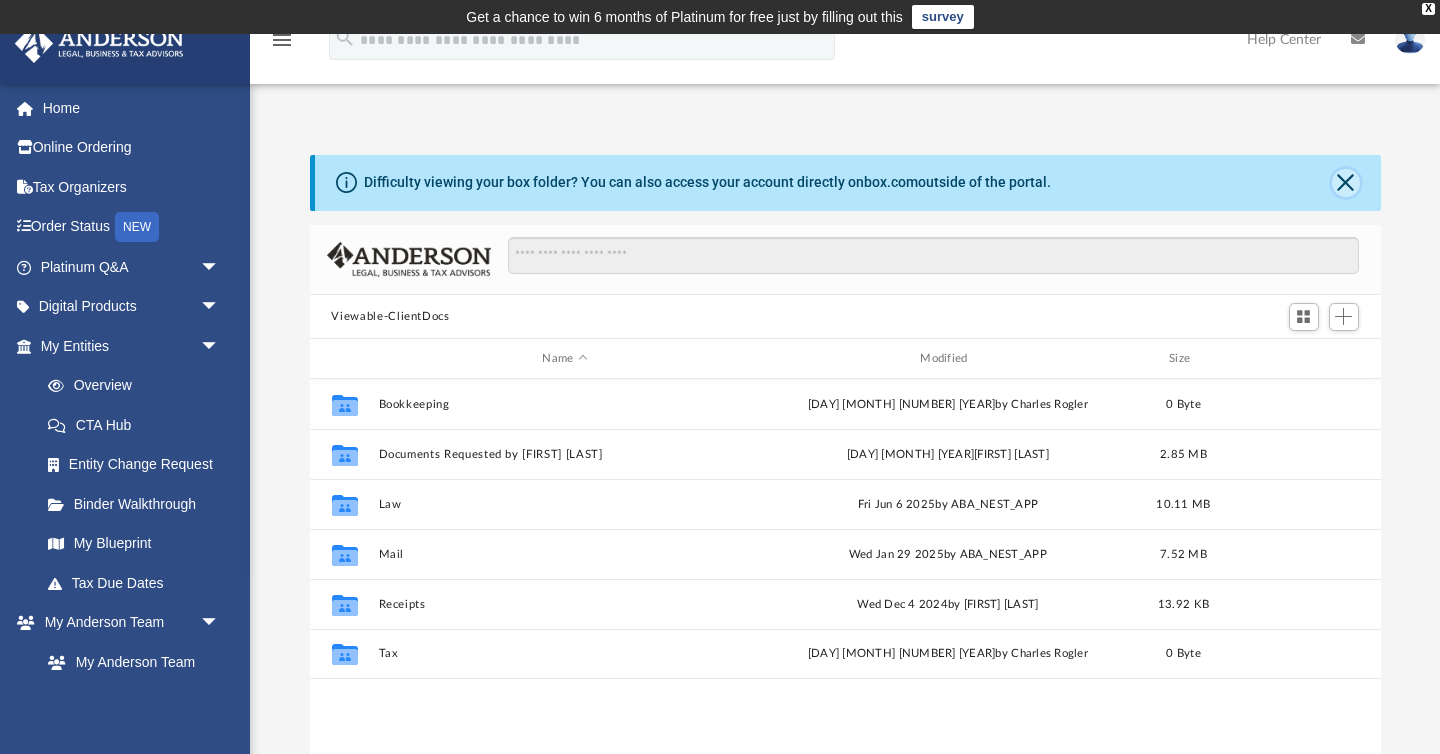 click 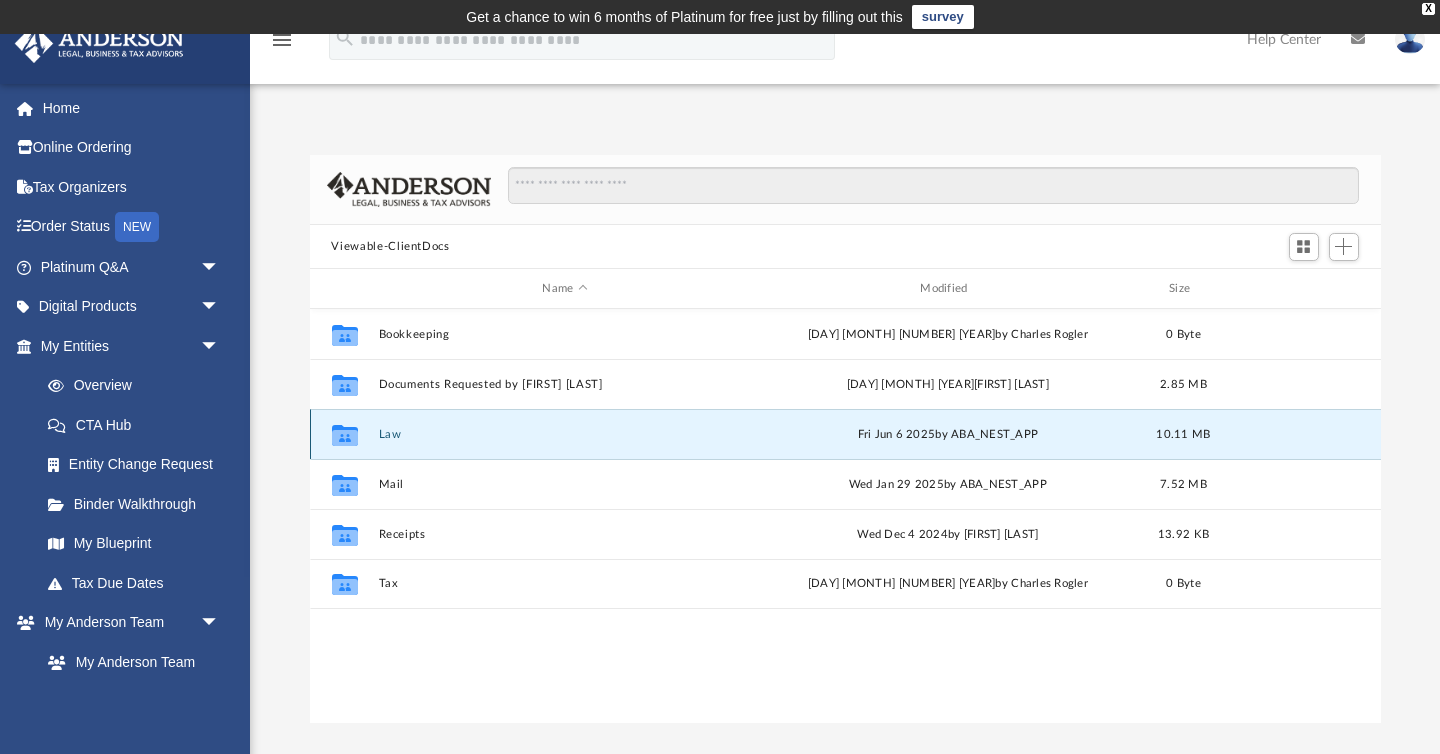 click on "Law" at bounding box center [565, 434] 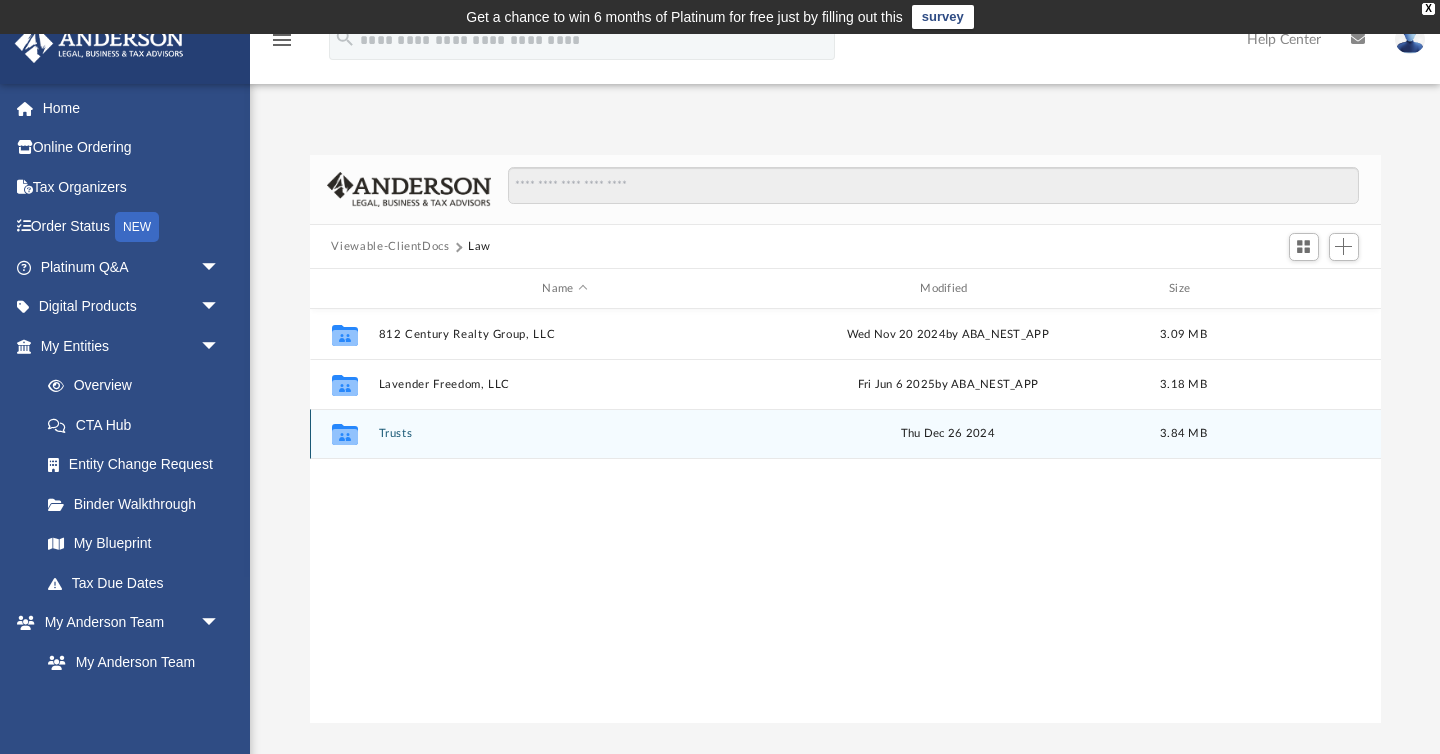 click on "Trusts" at bounding box center (565, 434) 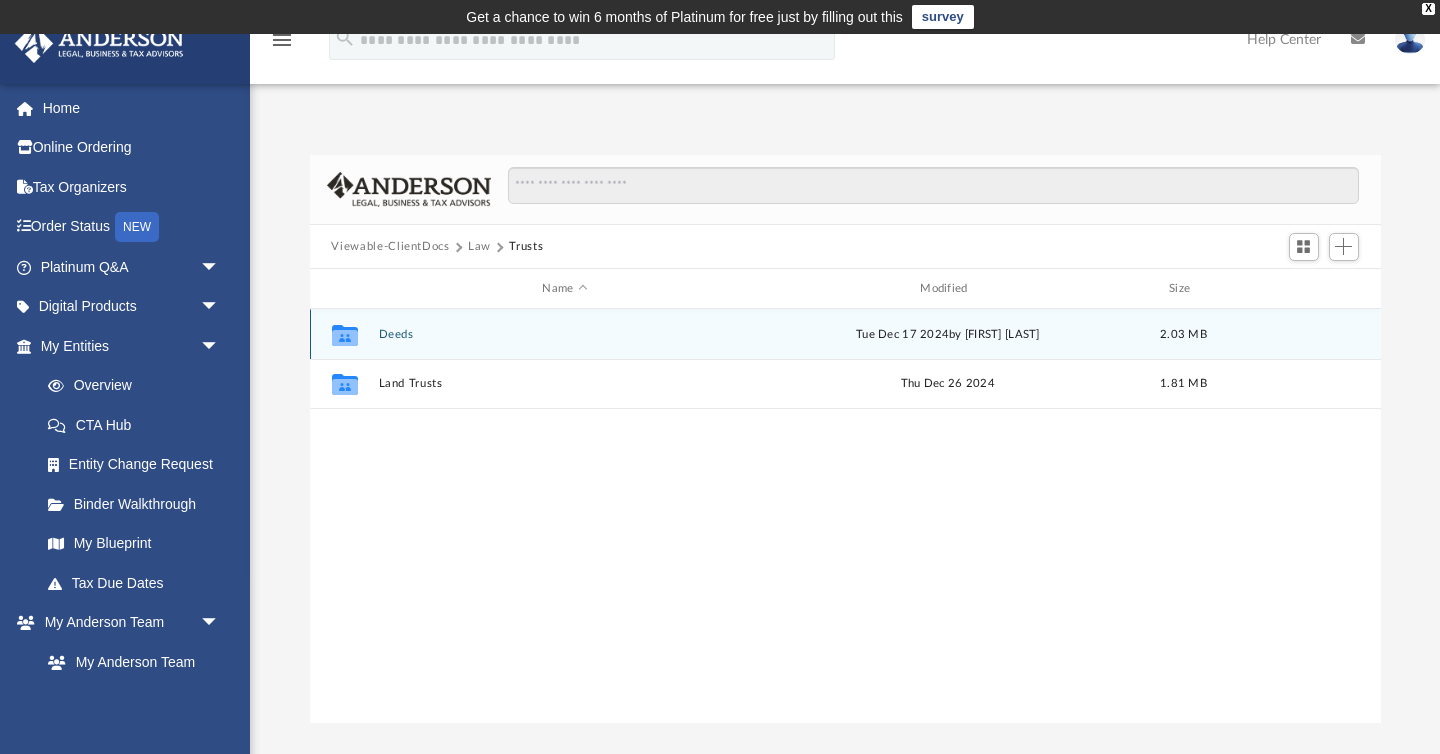 click on "Collaborated Folder Deeds Tue Dec 17 2024  by [FULL_NAME] 2.03 MB" at bounding box center [845, 334] 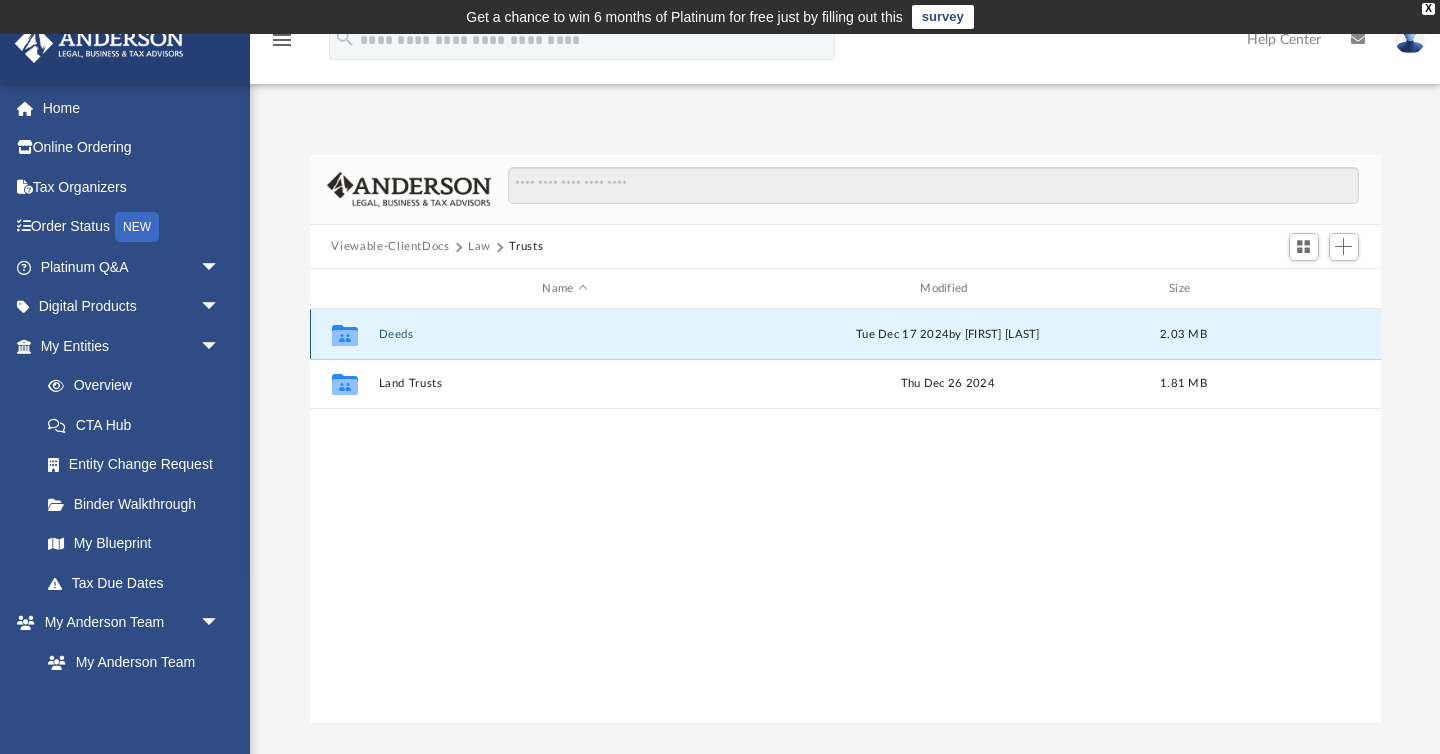 click on "Deeds" at bounding box center [565, 334] 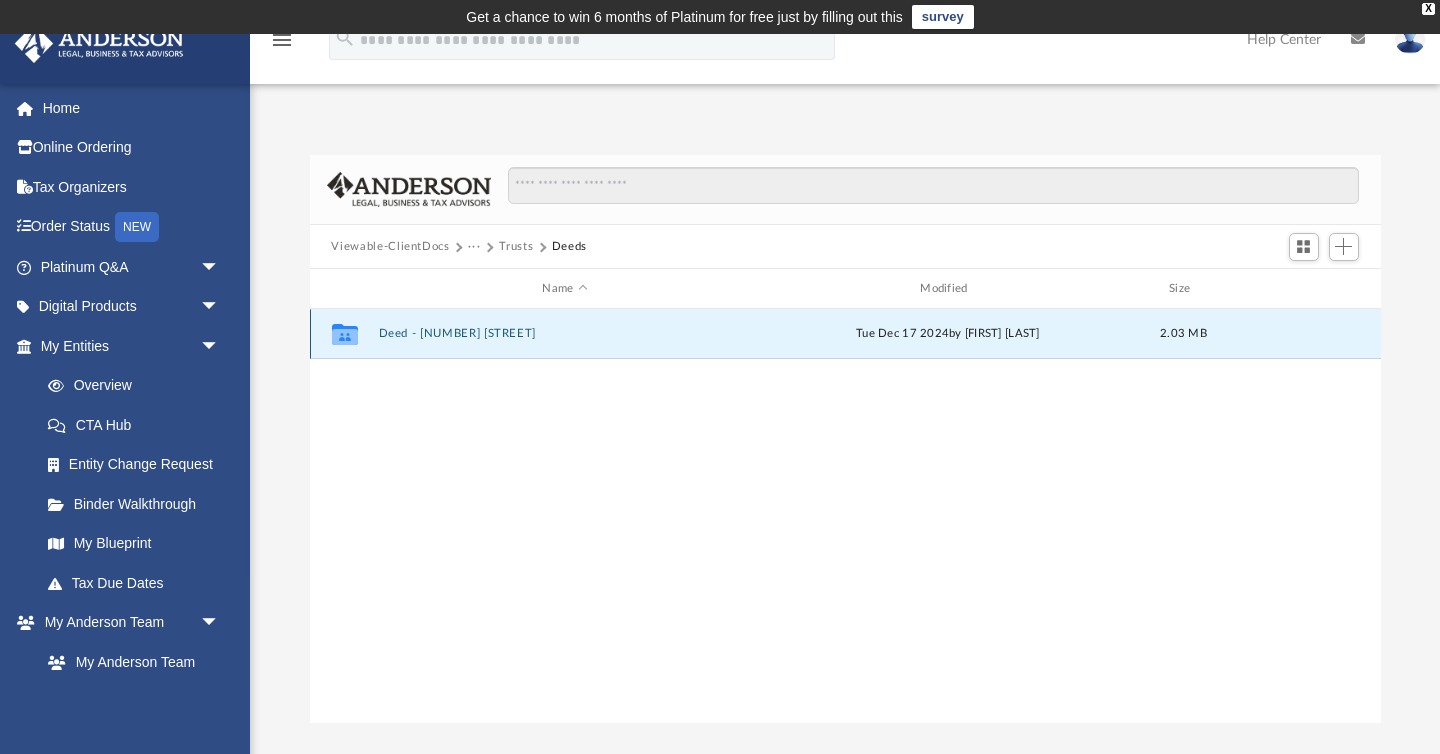 click on "Deed - 812 West Century Boulevard" at bounding box center [565, 334] 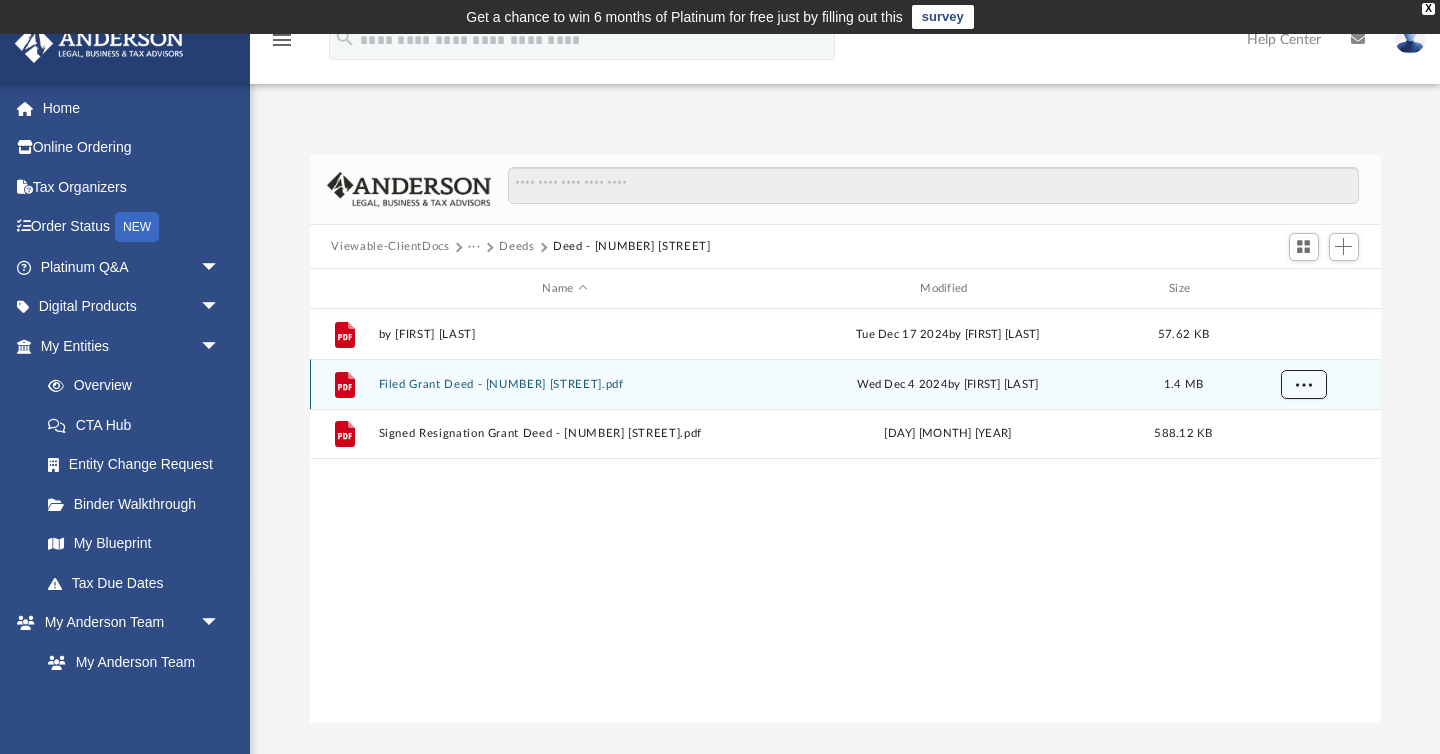 click at bounding box center (1303, 384) 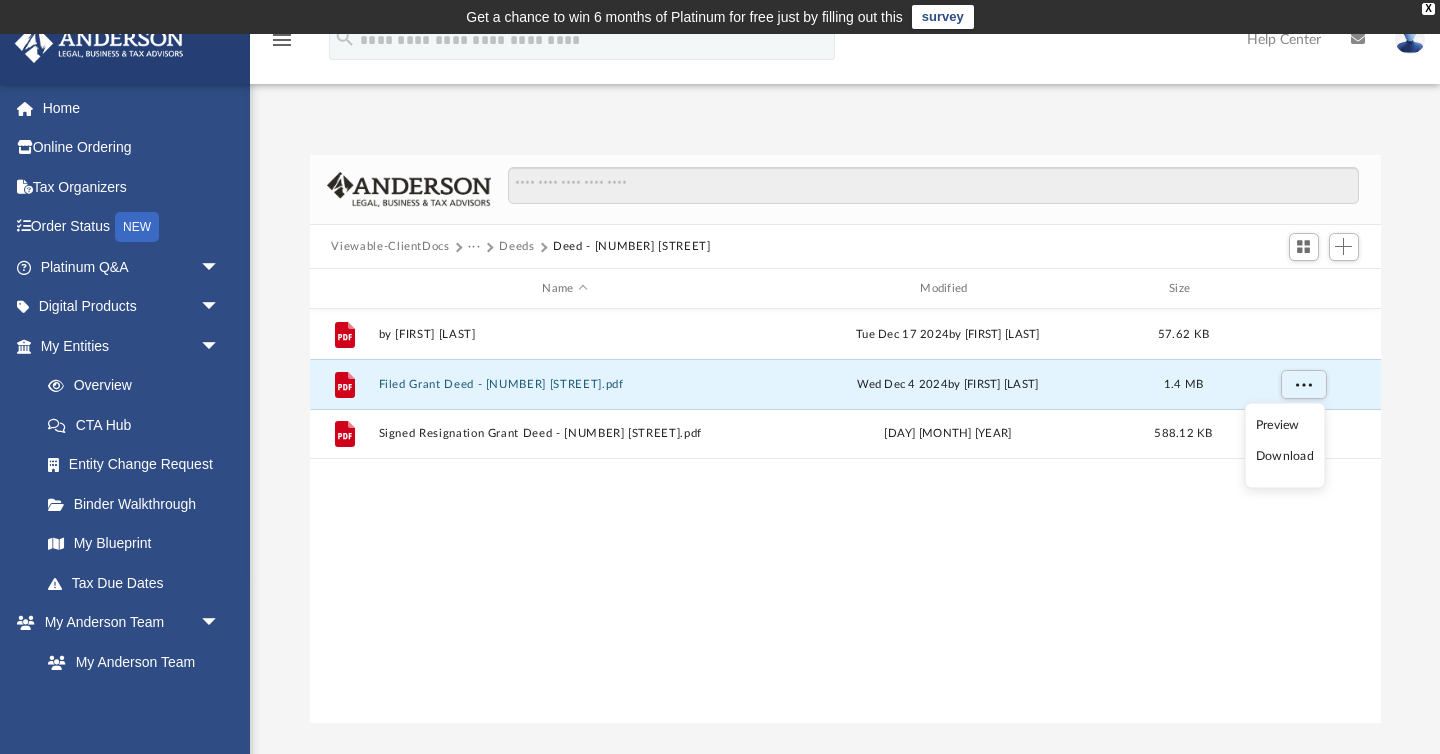 click on "Download" at bounding box center [1285, 456] 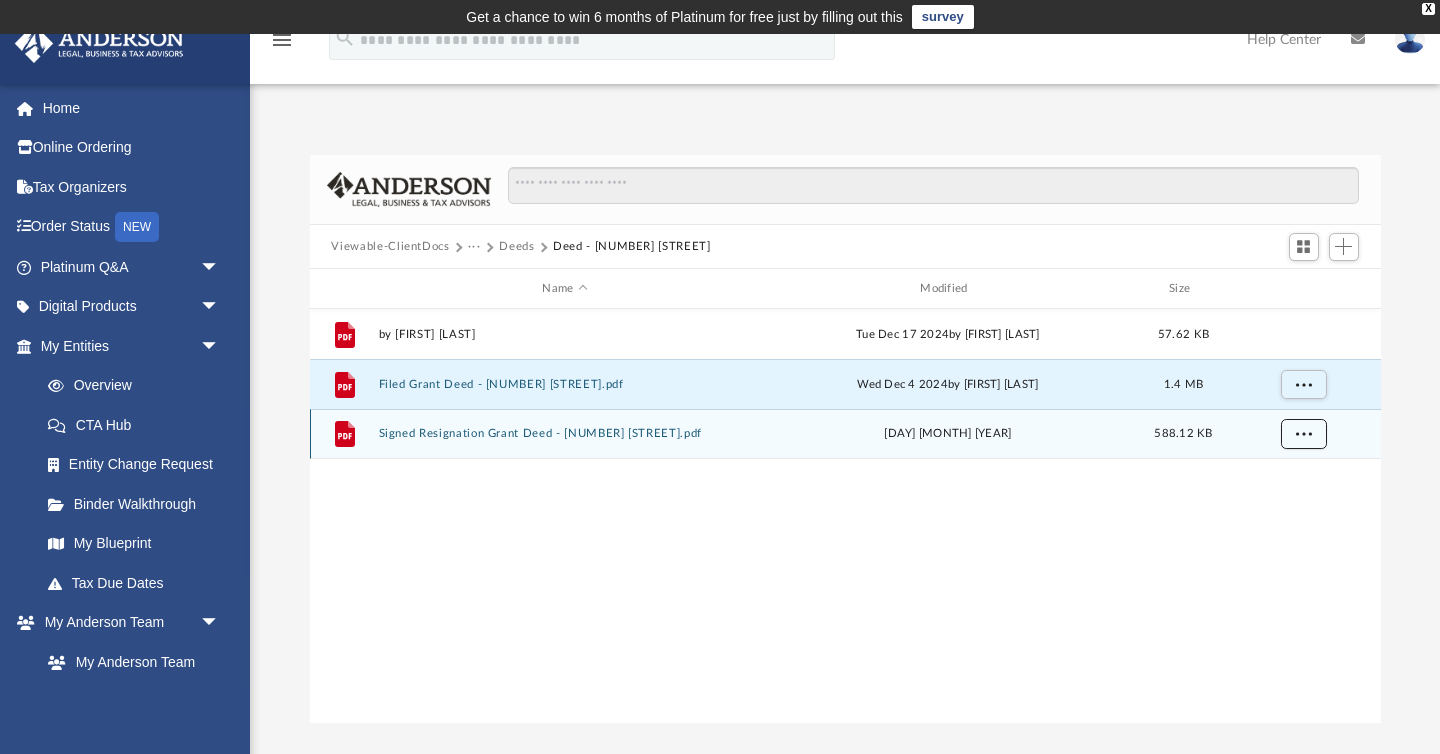 click at bounding box center (1303, 434) 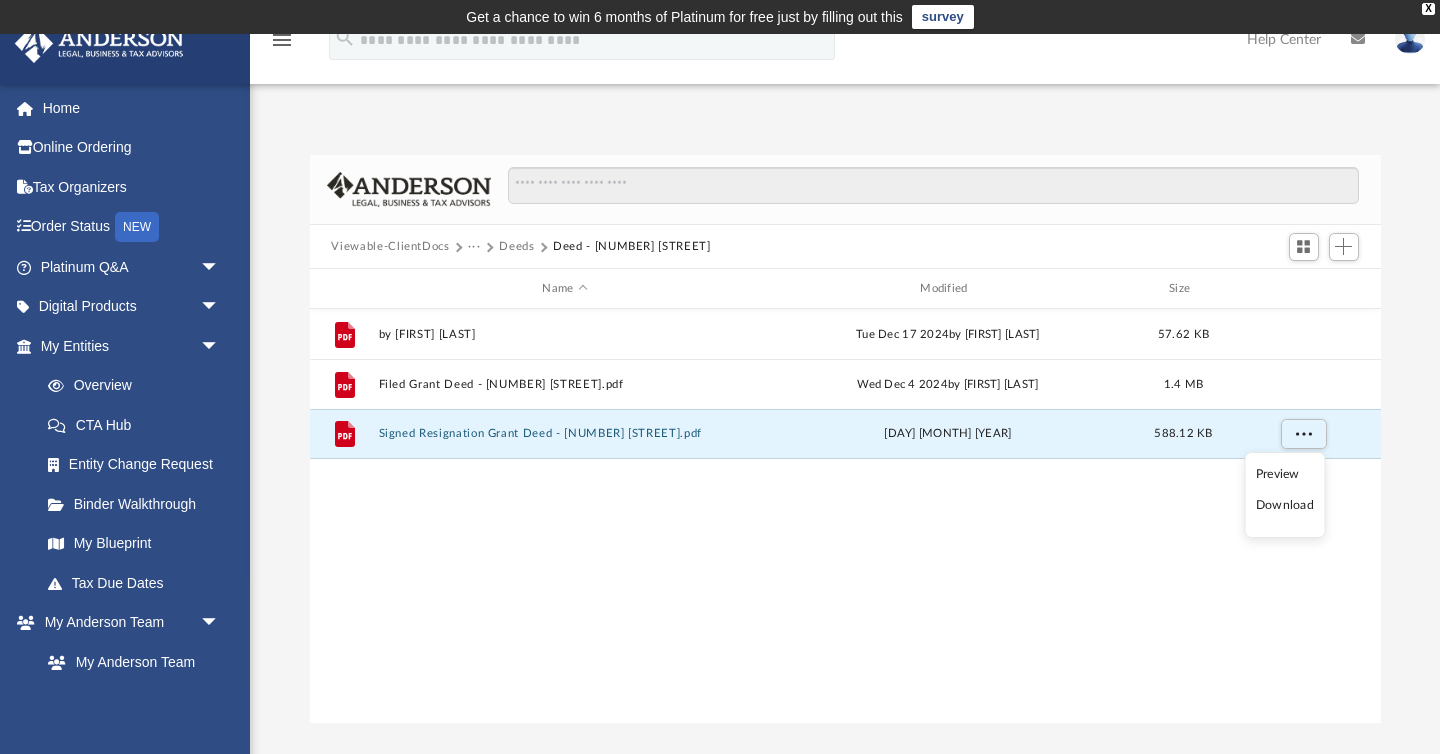 click on "Download" at bounding box center [1285, 505] 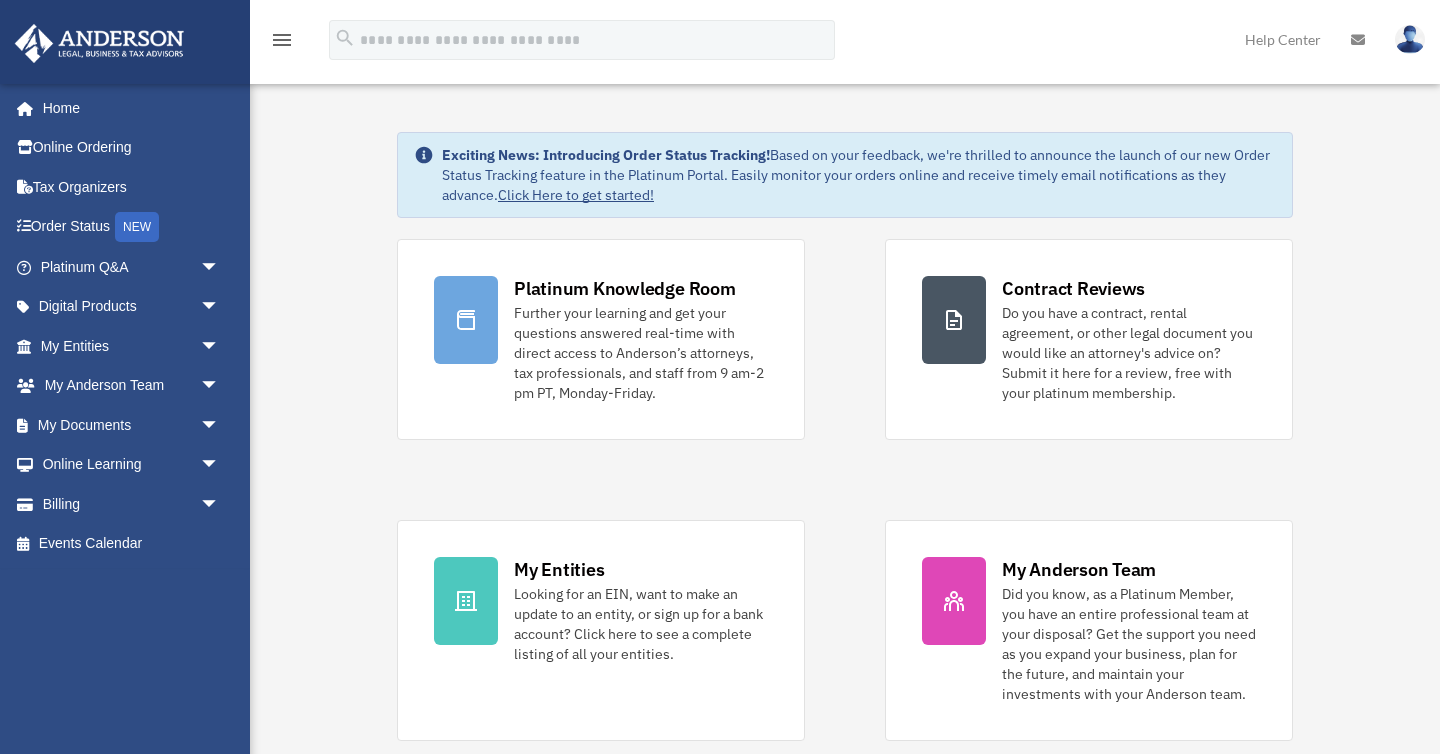 scroll, scrollTop: 0, scrollLeft: 0, axis: both 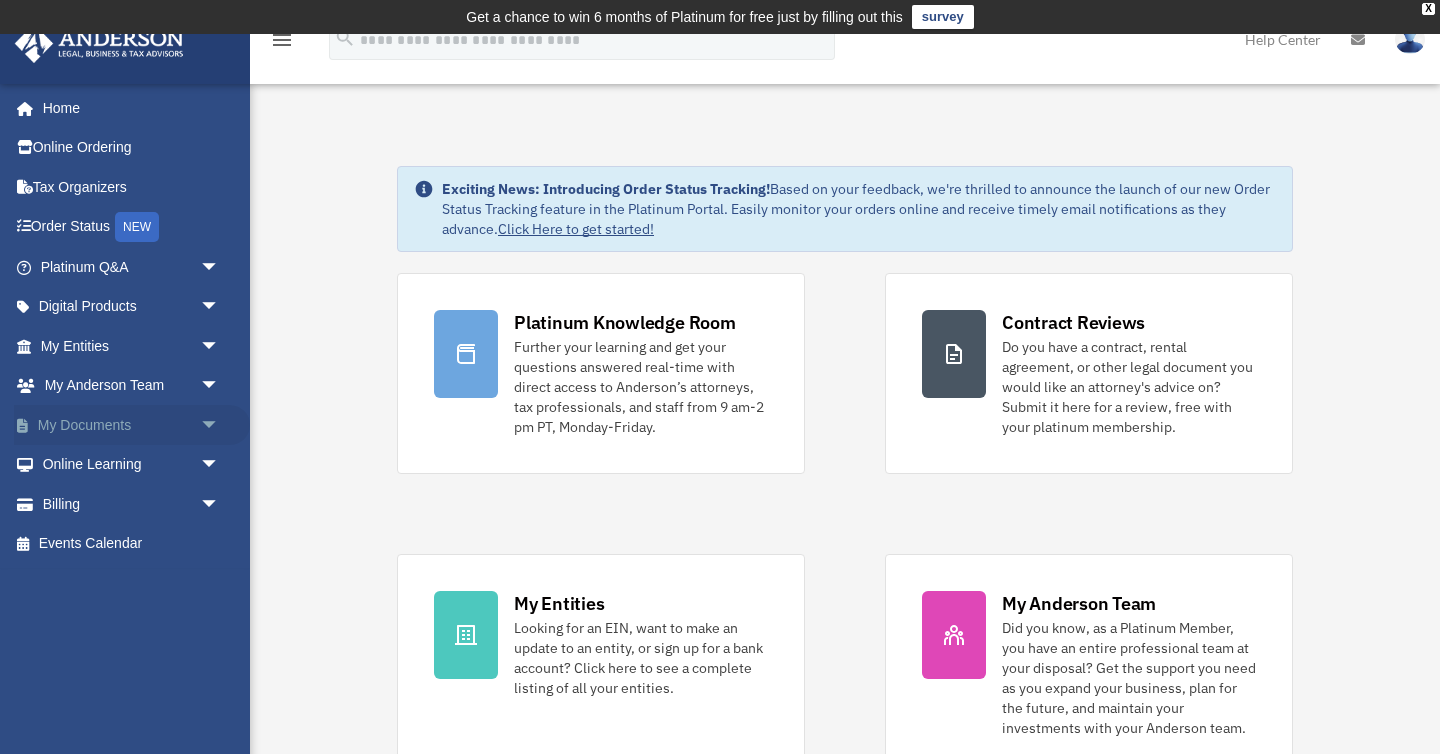 click on "arrow_drop_down" at bounding box center (220, 425) 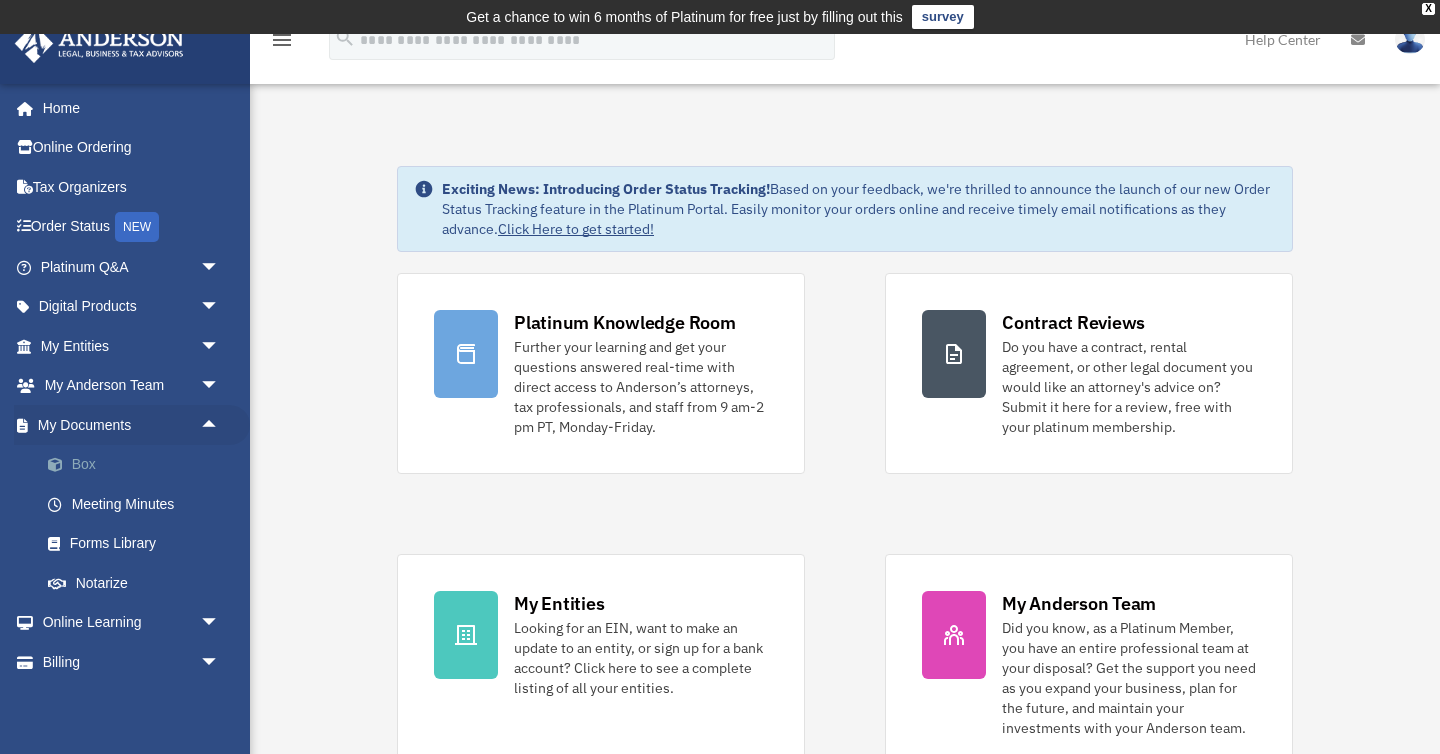 click on "Box" at bounding box center (139, 465) 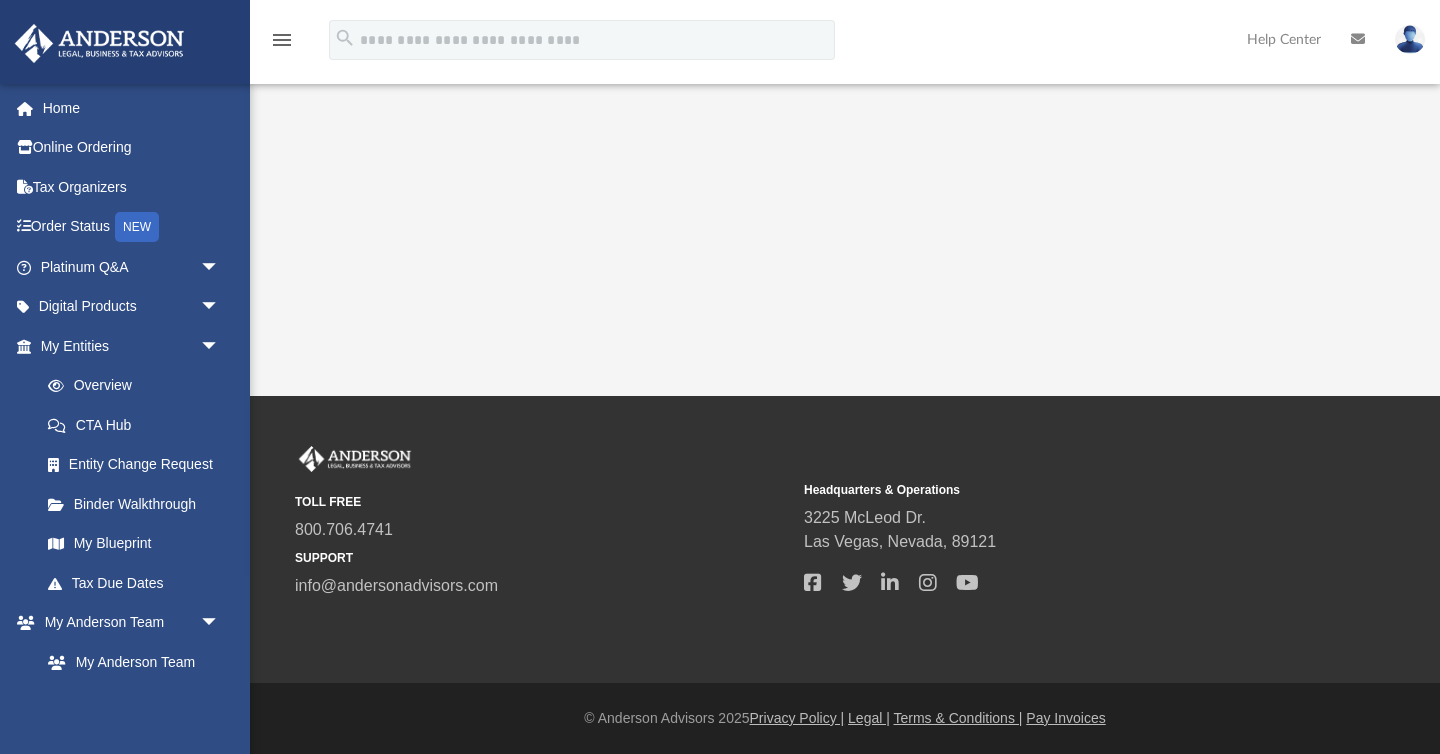 scroll, scrollTop: 0, scrollLeft: 0, axis: both 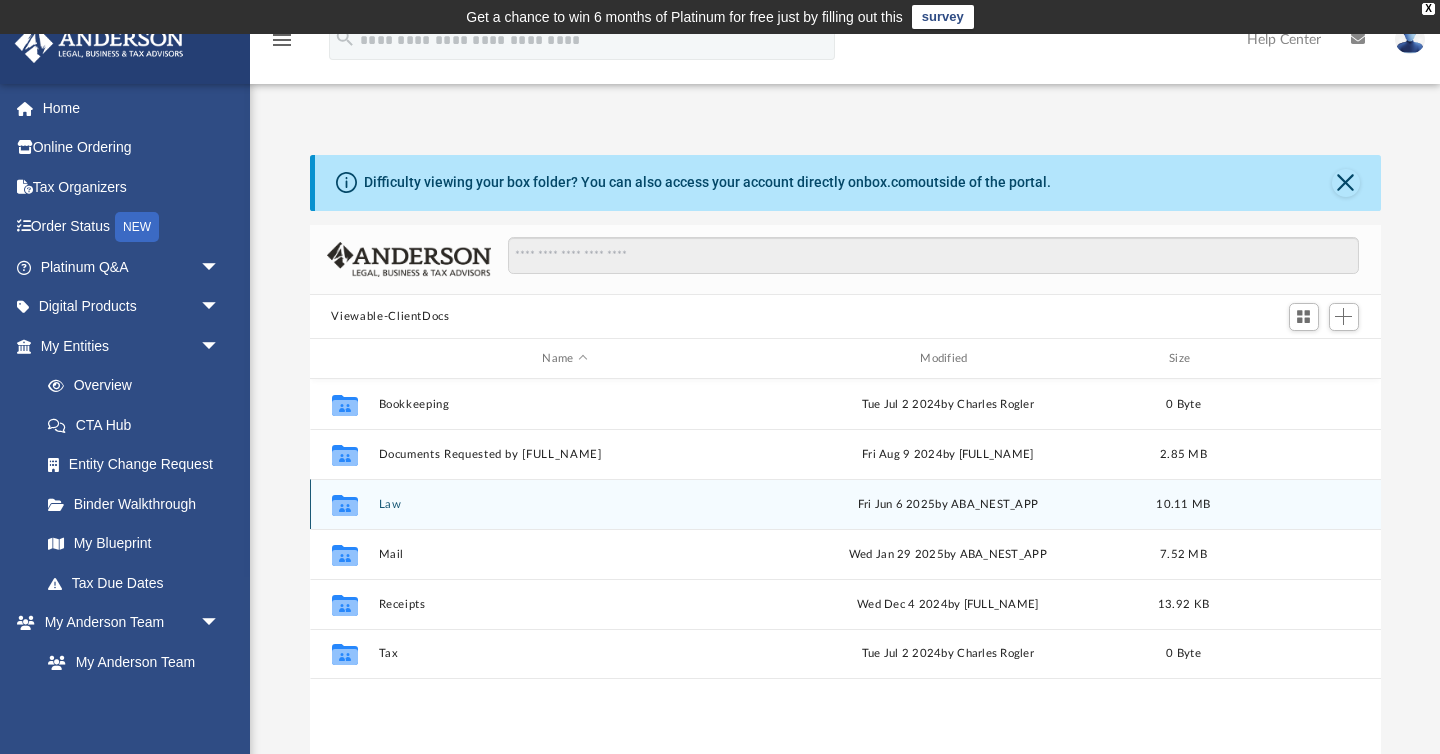 click on "Collaborated Folder Law Fri Jun 6 2025  by ABA_NEST_APP 10.11 MB" at bounding box center (845, 504) 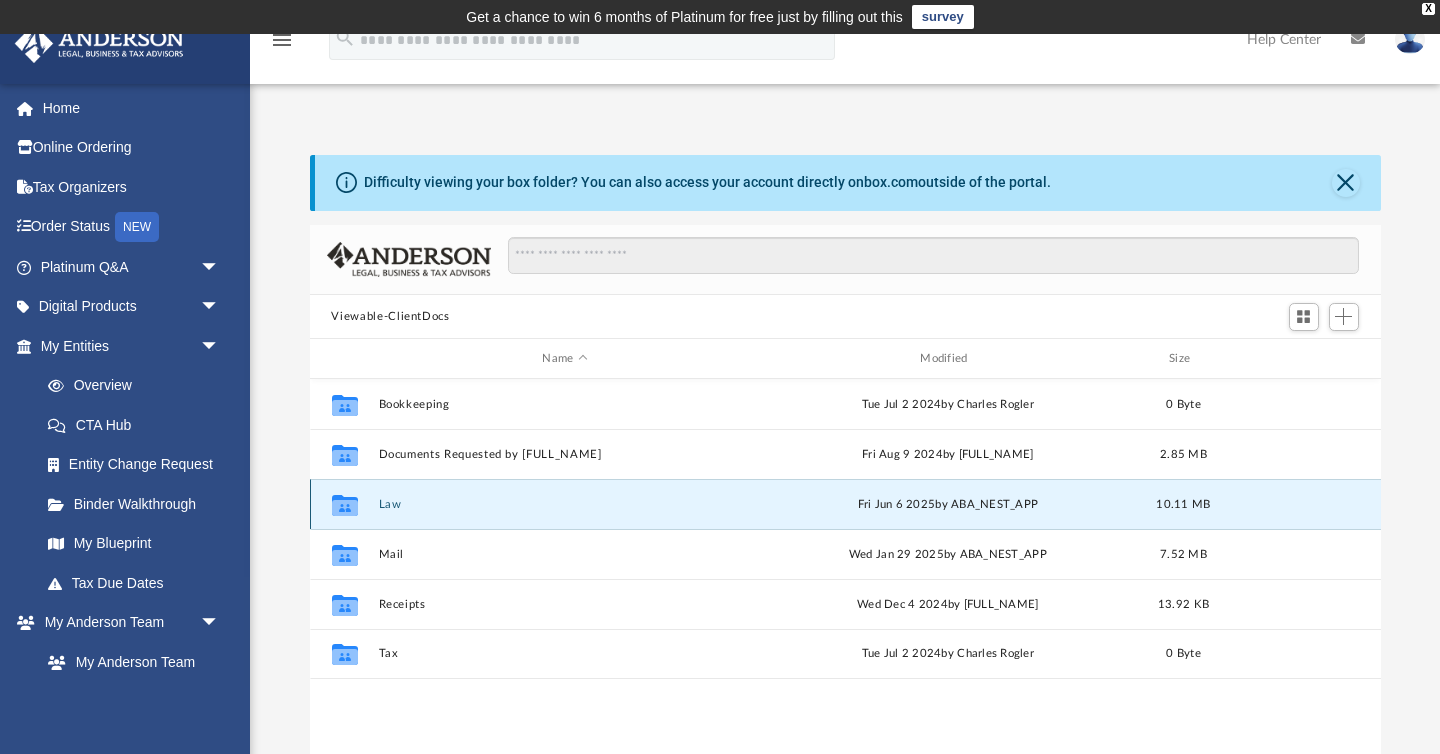 click on "Law" at bounding box center (565, 504) 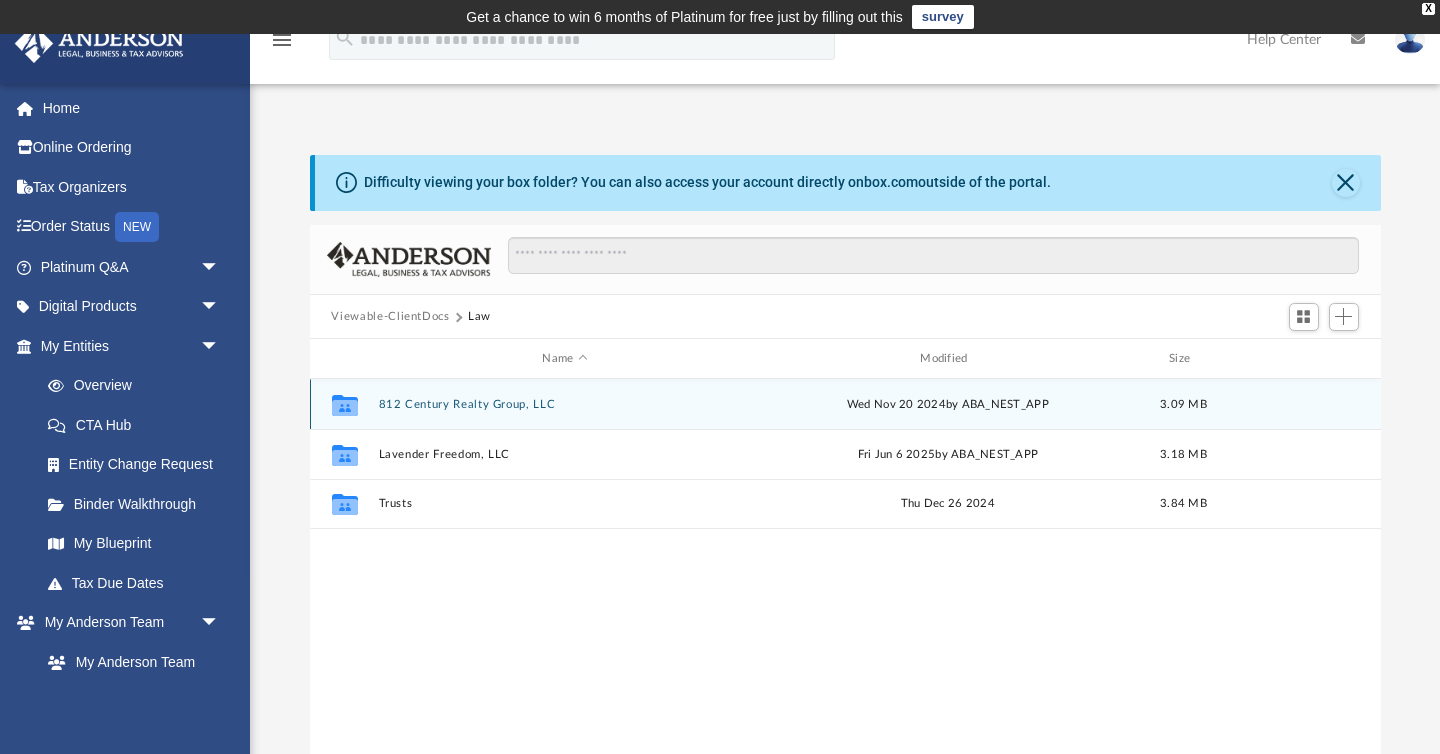 click on "812 Century Realty Group, LLC" at bounding box center [565, 404] 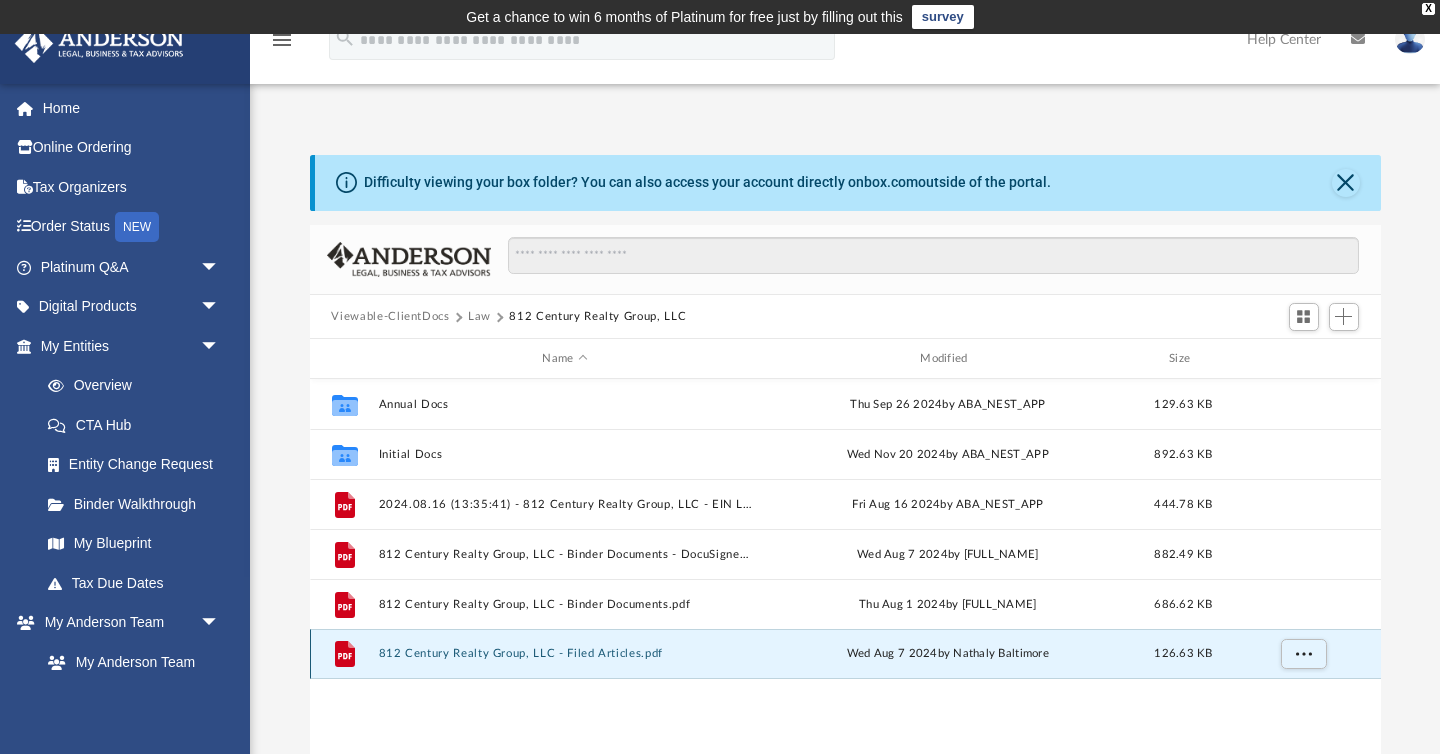 click on "812 Century Realty Group, LLC - Filed Articles.pdf" at bounding box center (565, 654) 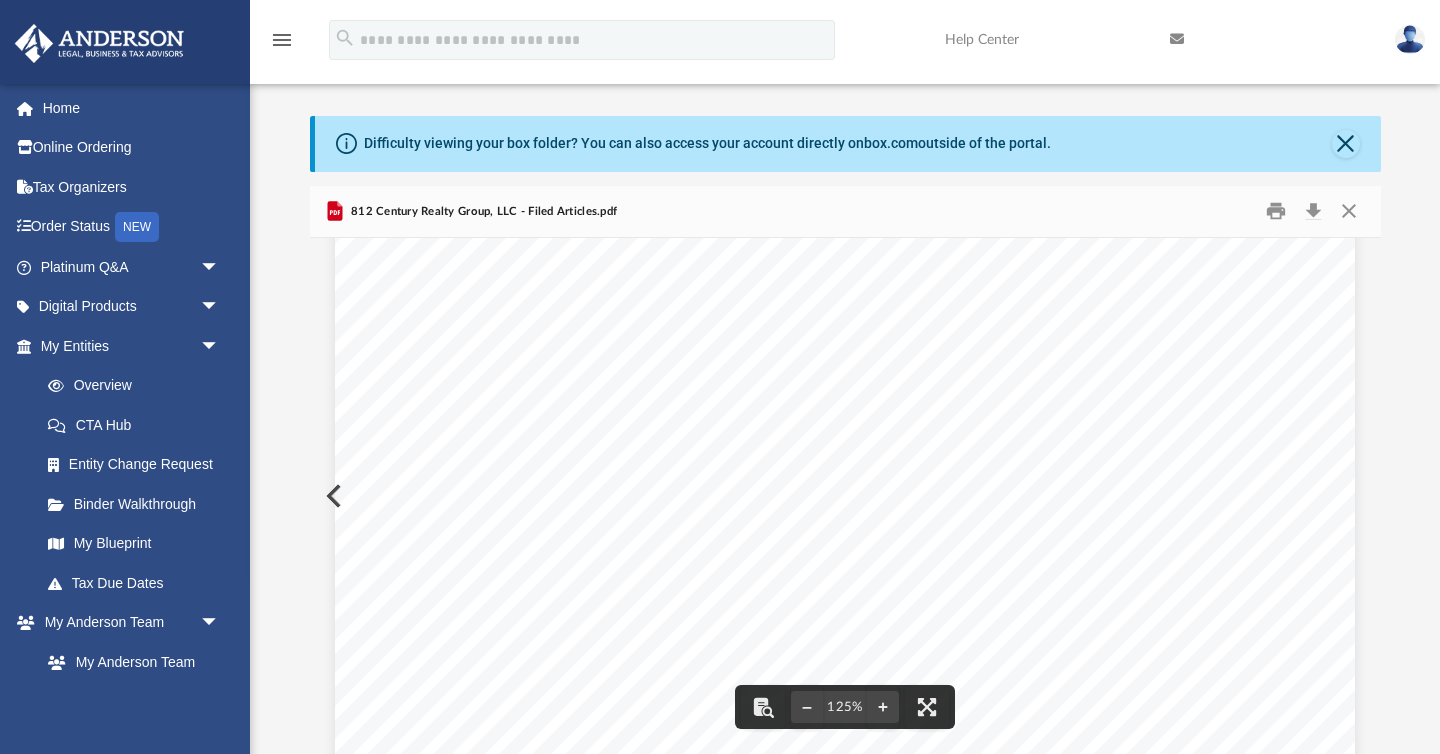 scroll, scrollTop: 0, scrollLeft: 0, axis: both 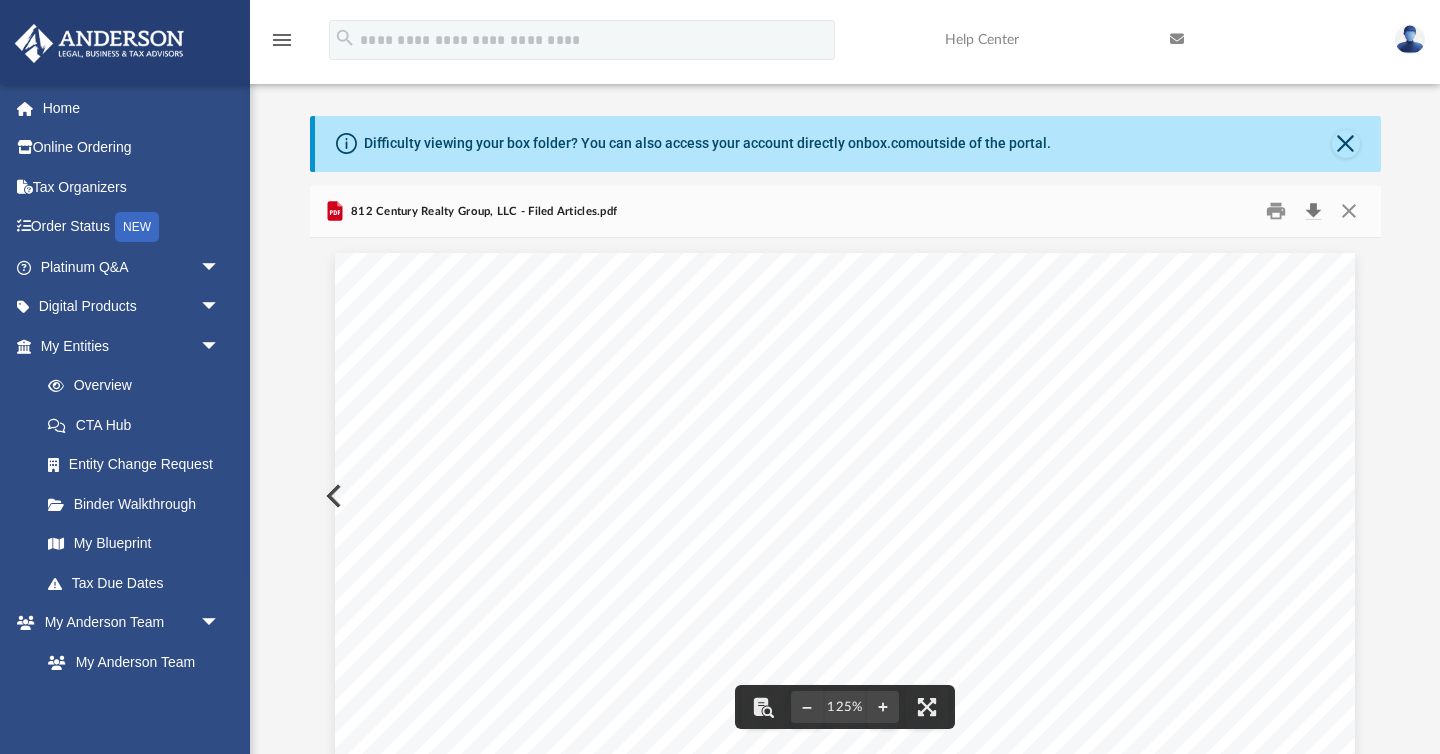 click at bounding box center [1314, 211] 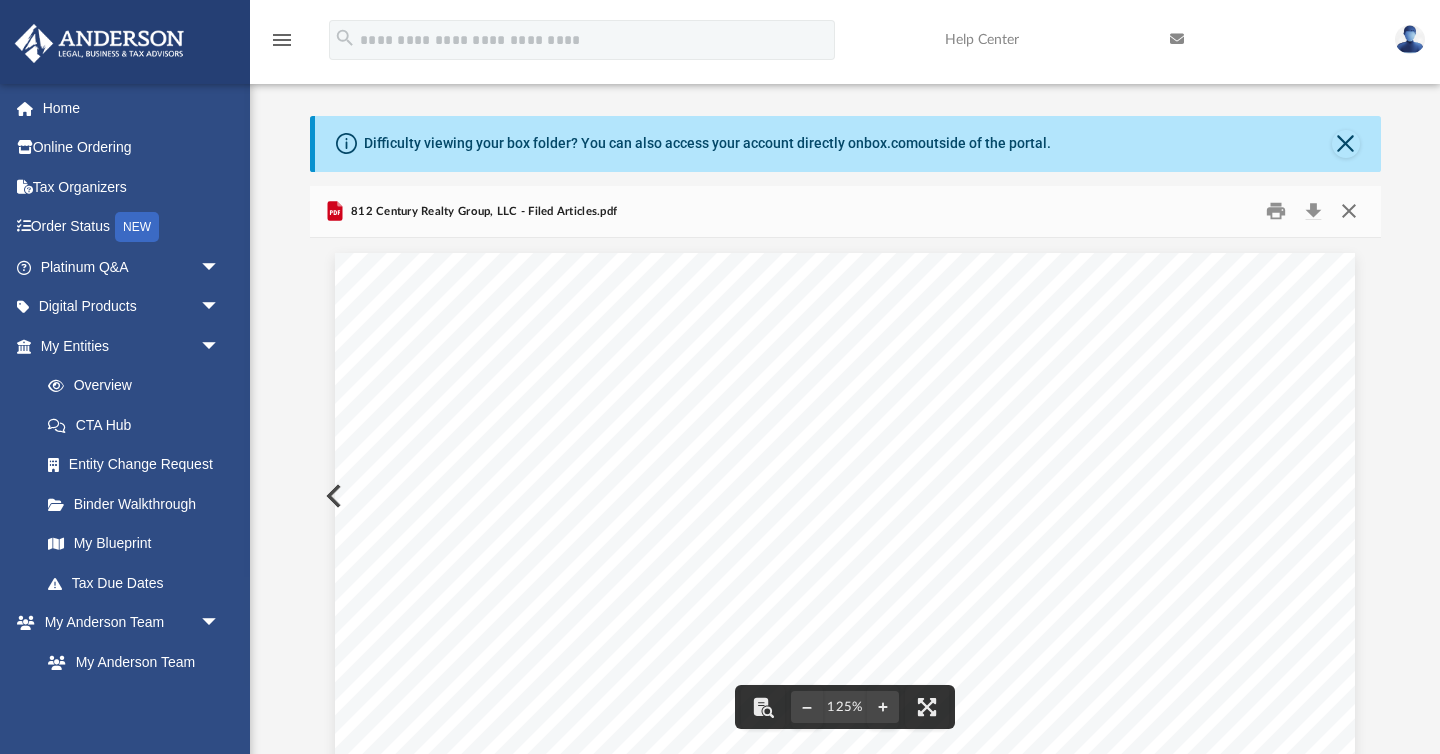 click at bounding box center [1349, 211] 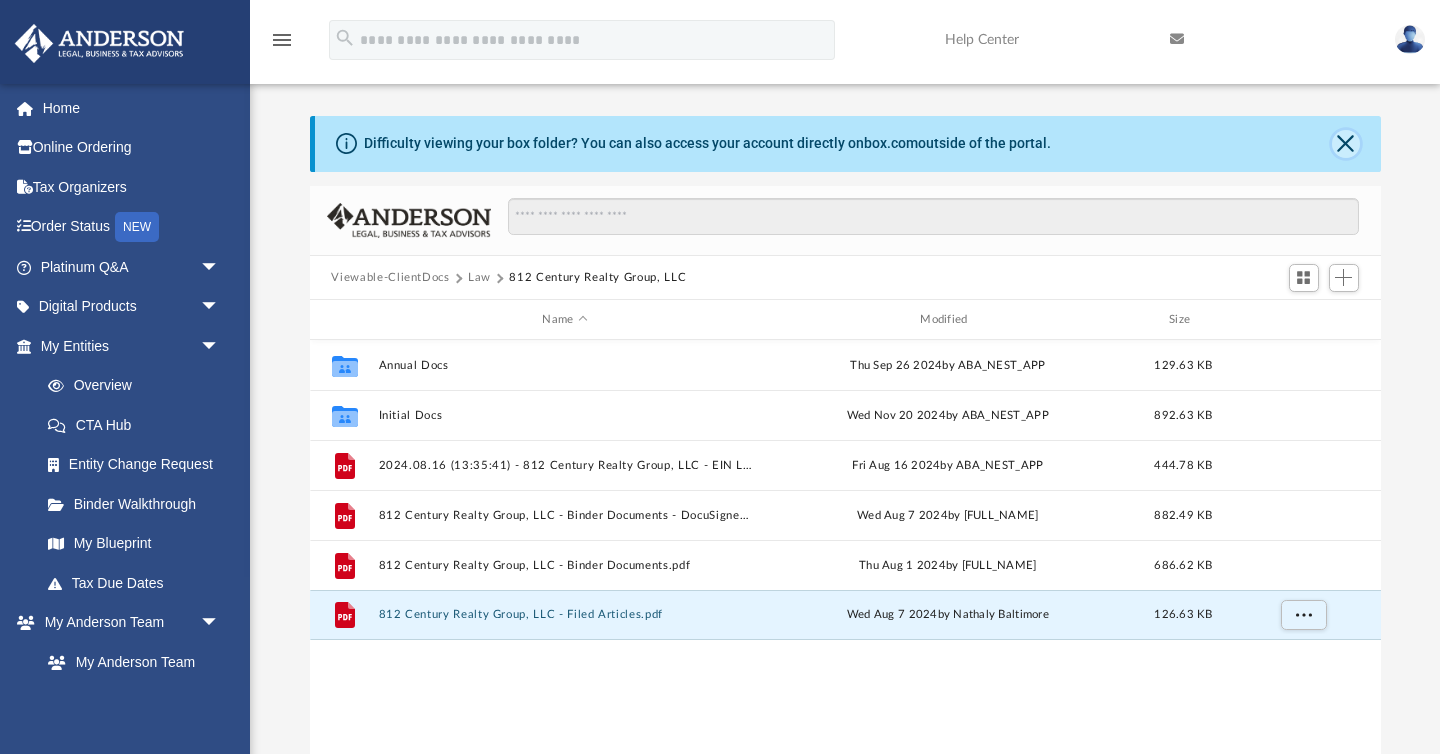 click 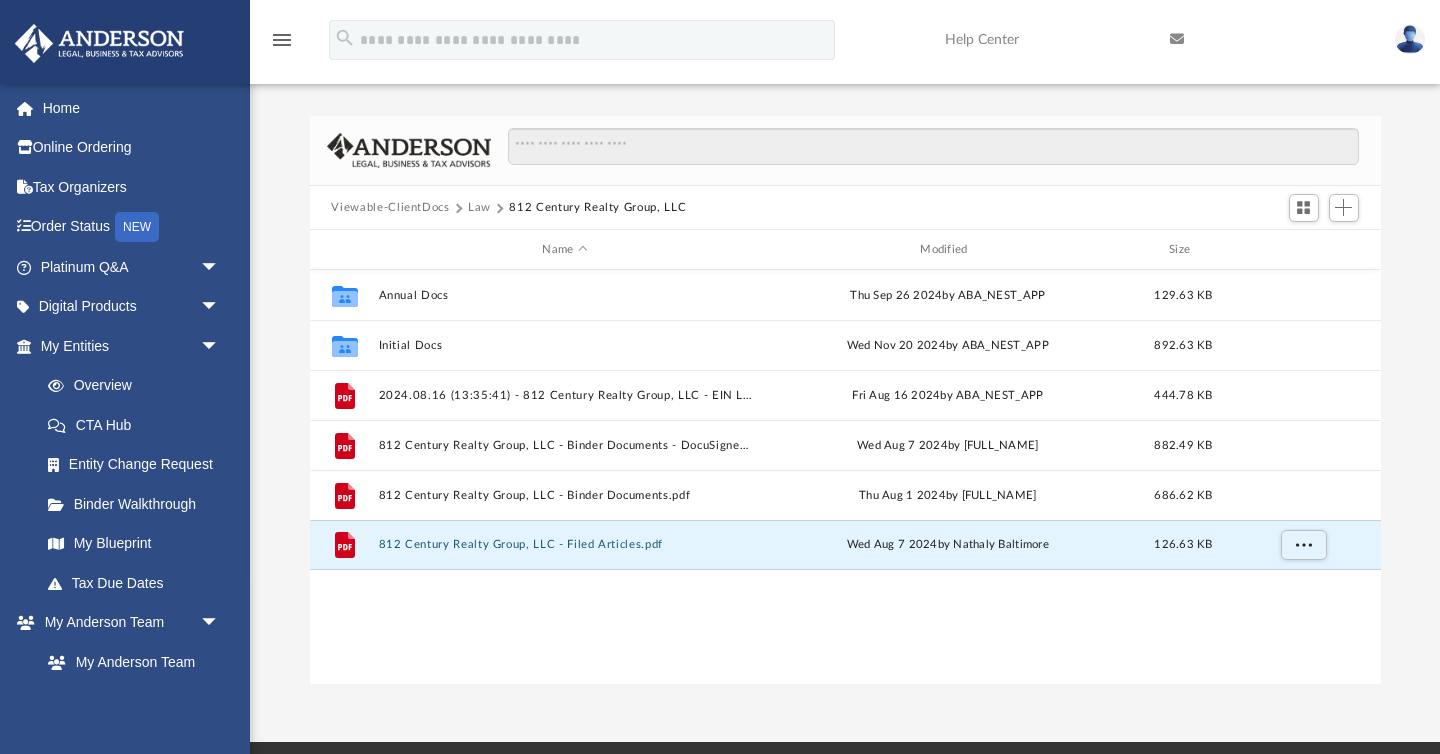 click on "Law" at bounding box center (479, 208) 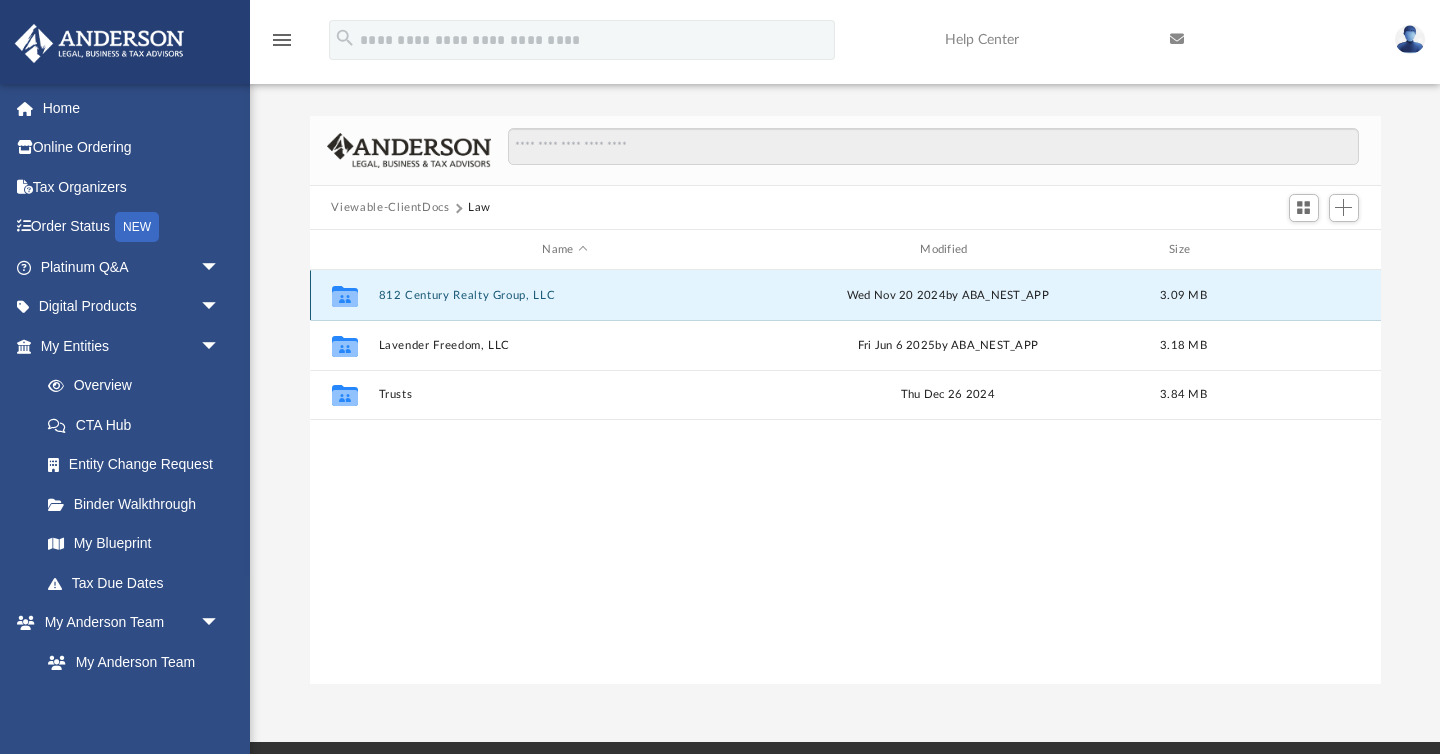 click on "812 Century Realty Group, LLC" at bounding box center (565, 295) 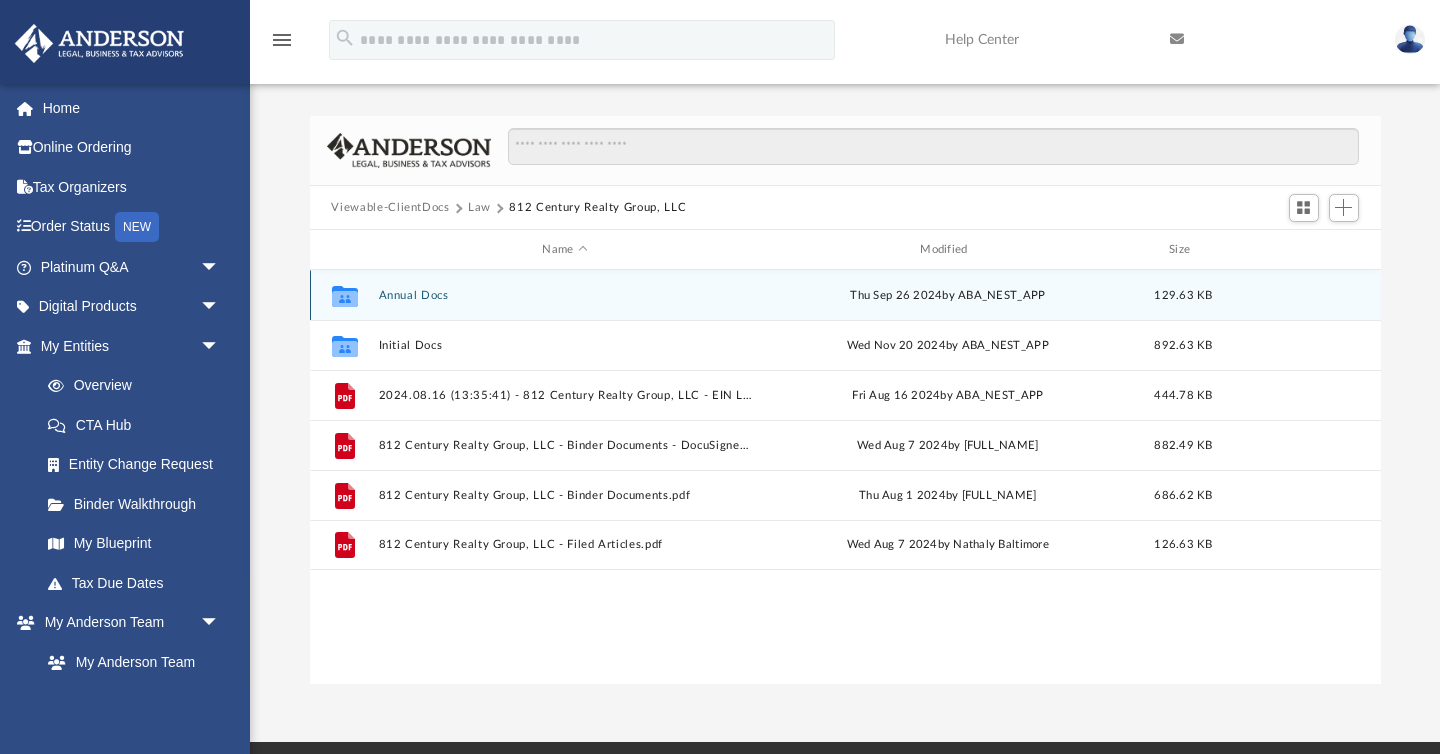 click on "Collaborated Folder Annual Docs Thu Sep 26 2024  by ABA_NEST_APP 129.63 KB" at bounding box center [845, 295] 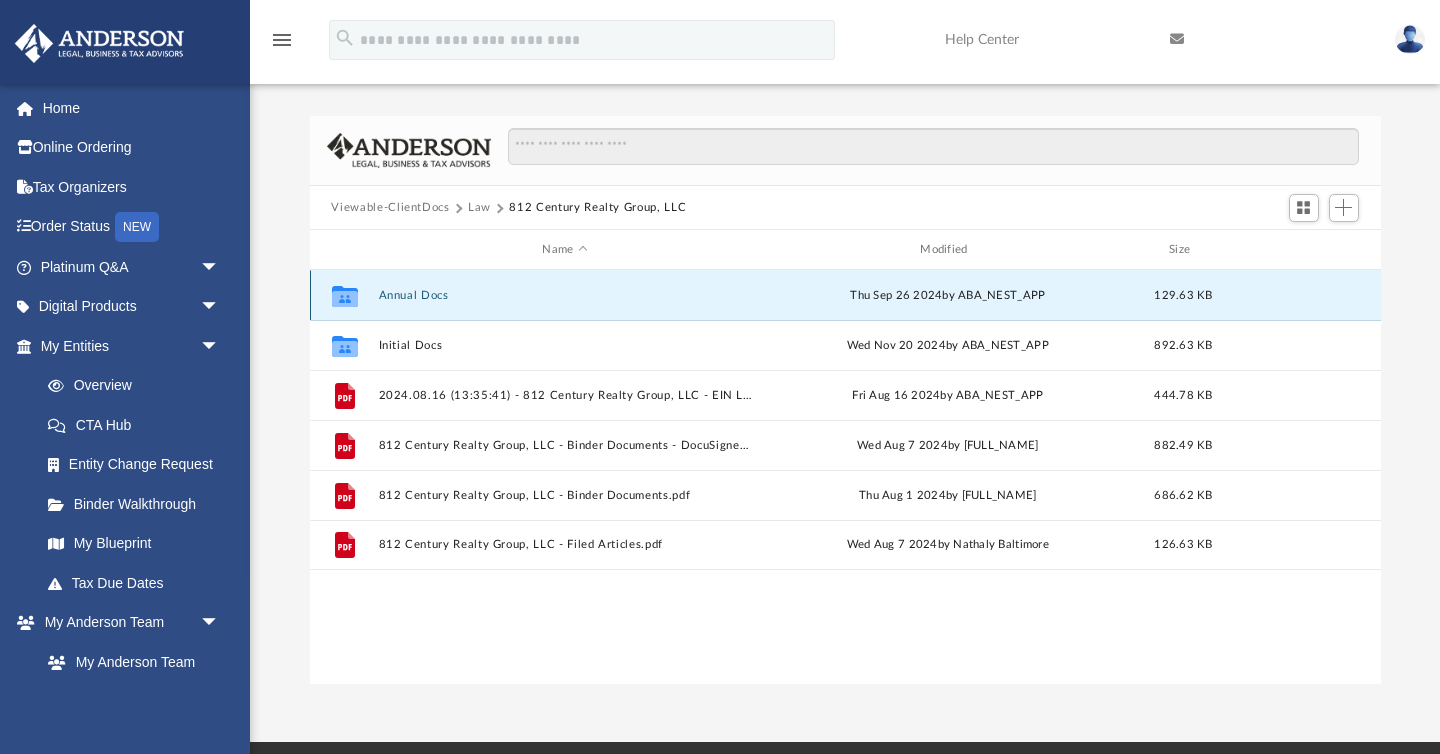 click on "Annual Docs" at bounding box center (565, 295) 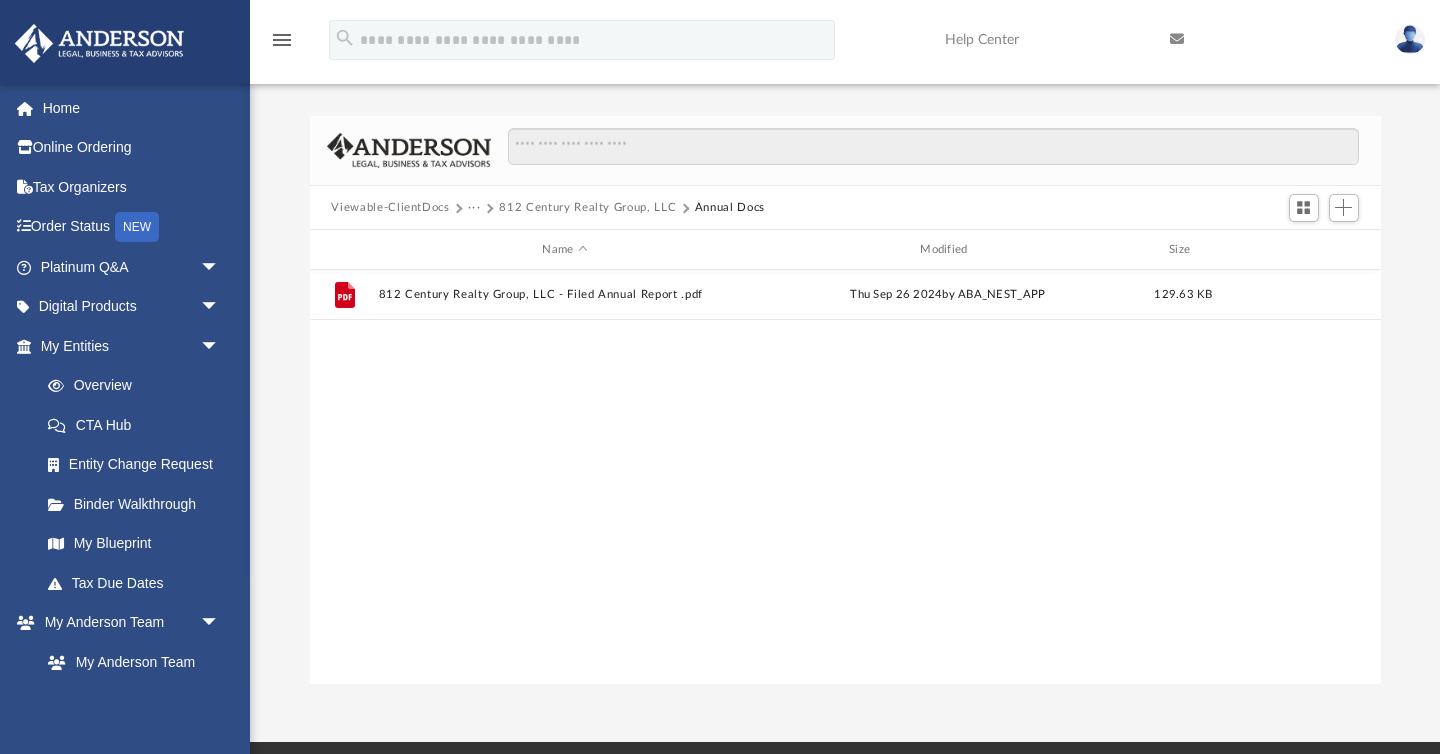 click on "812 Century Realty Group, LLC" at bounding box center (587, 208) 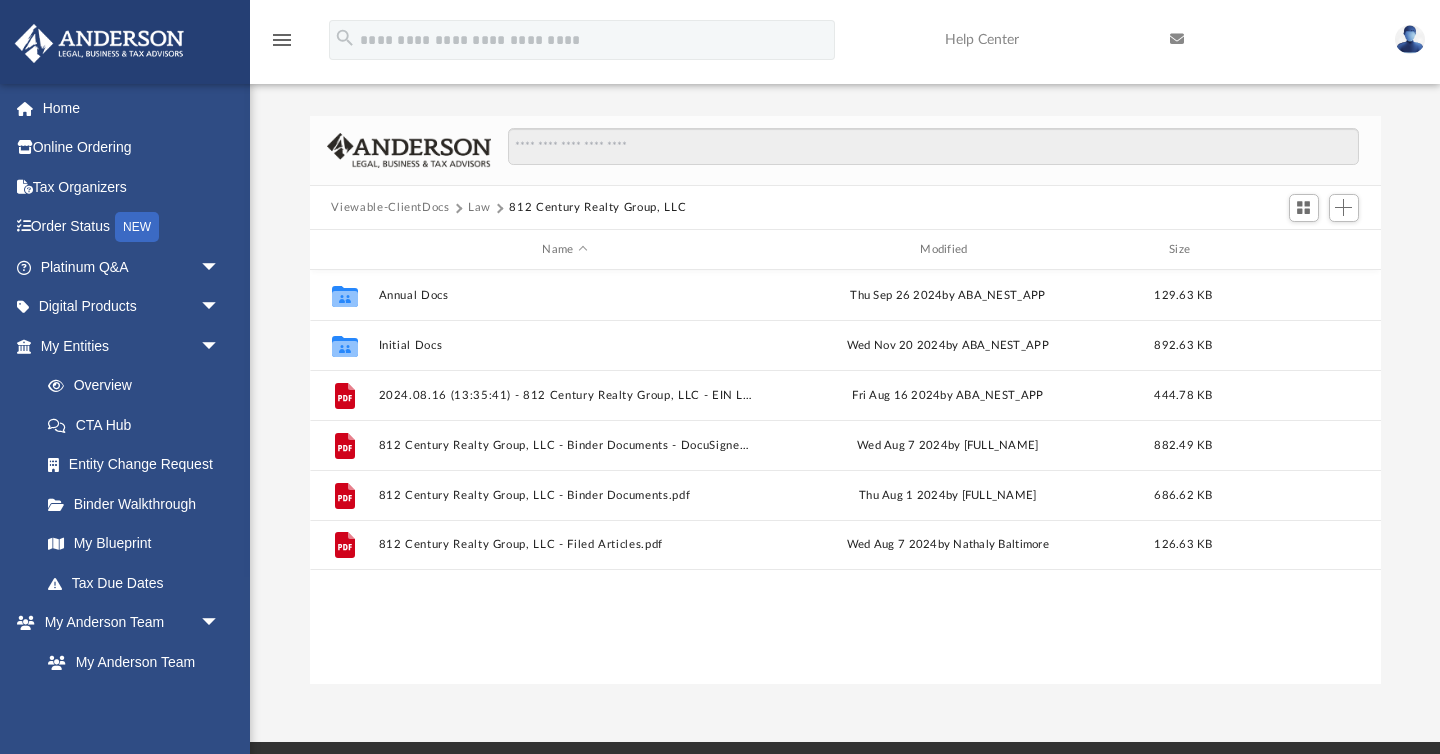 click on "Law" at bounding box center (479, 208) 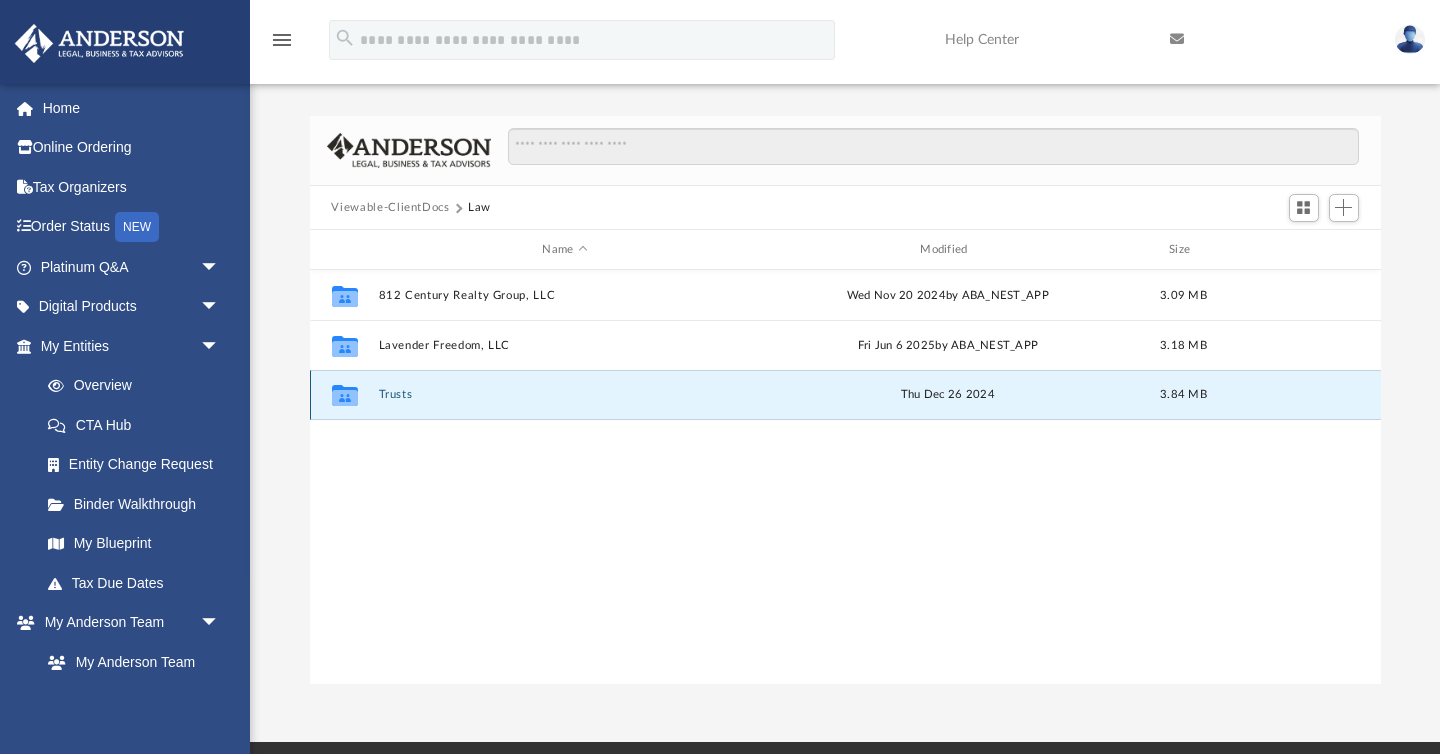 click on "Trusts" at bounding box center (565, 395) 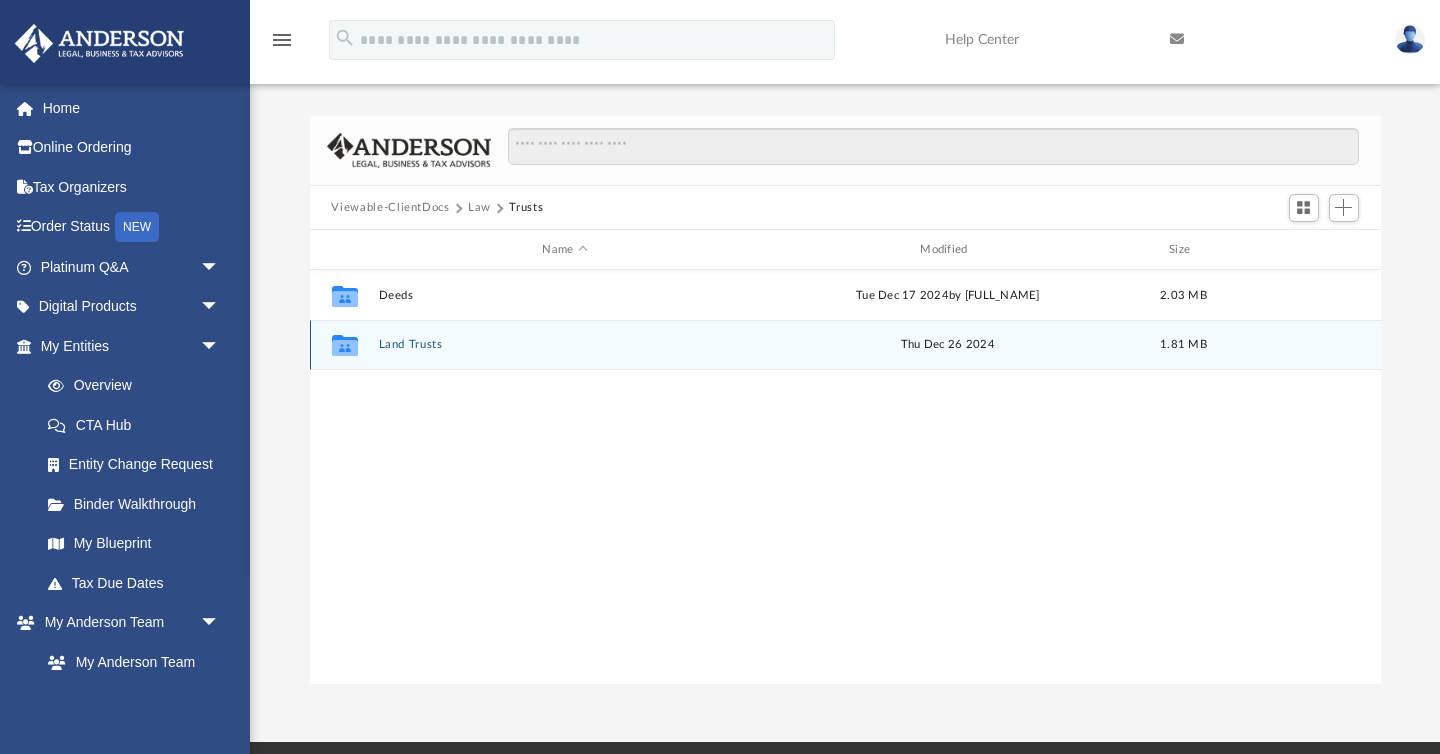 click on "Land Trusts" at bounding box center (565, 345) 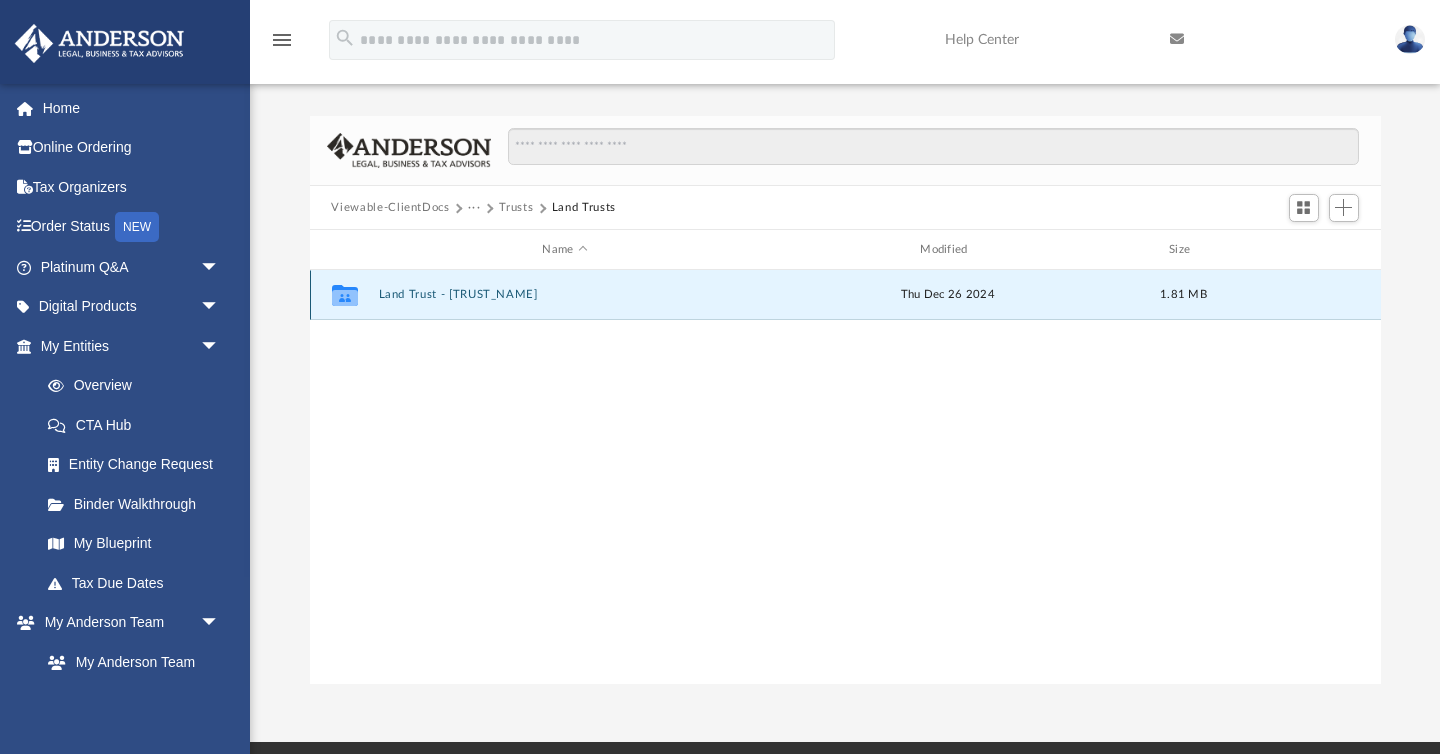 click on "Land Trust - [TRUST_NAME]" at bounding box center [565, 295] 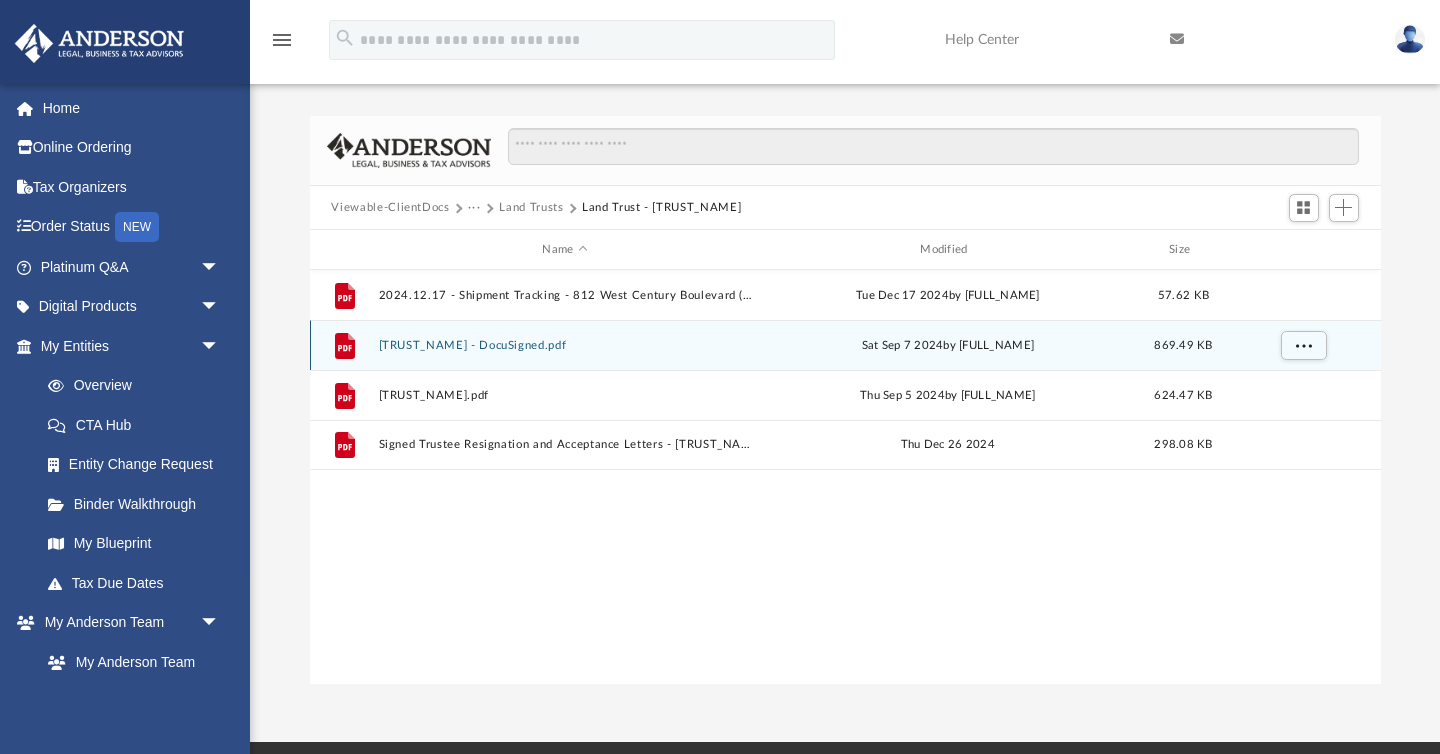 click on "[TRUST_NAME] - DocuSigned.pdf" at bounding box center [565, 345] 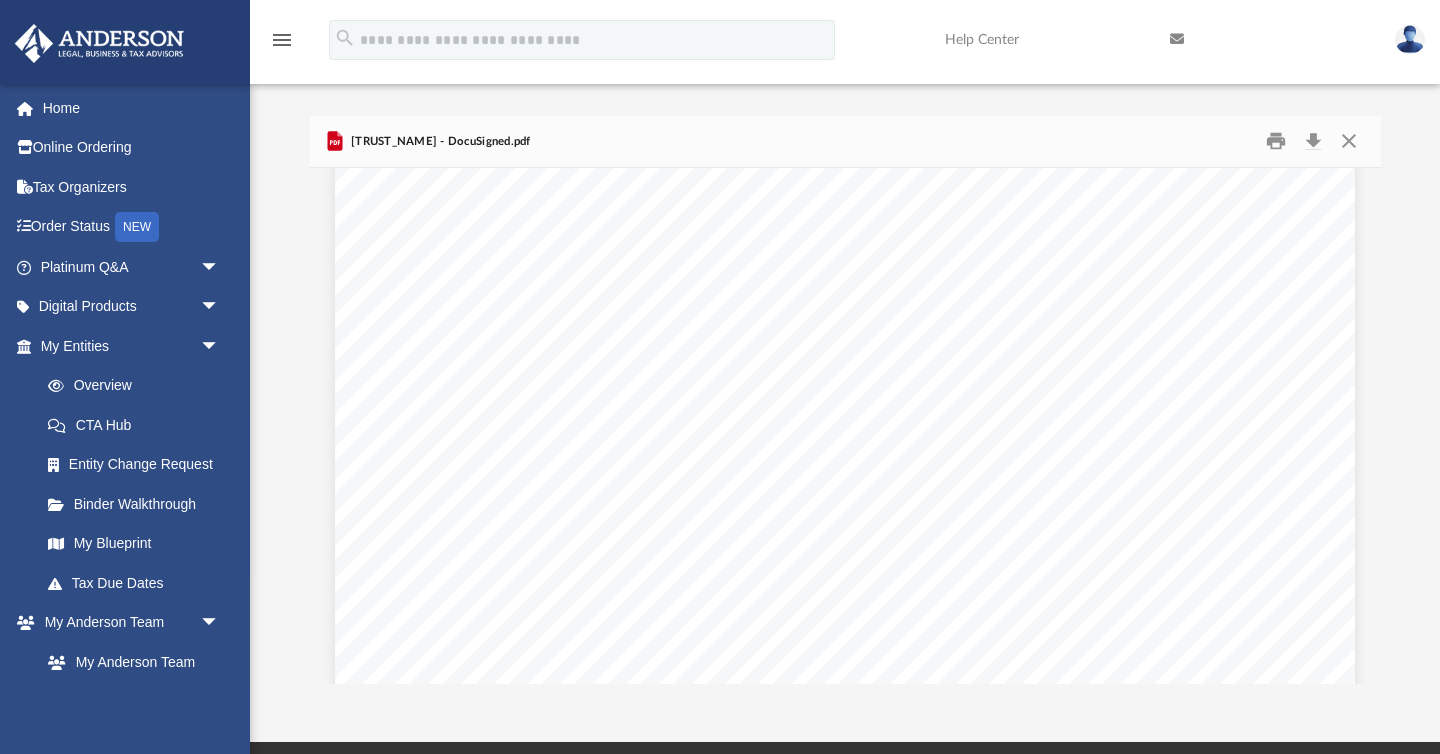 scroll, scrollTop: 2913, scrollLeft: 0, axis: vertical 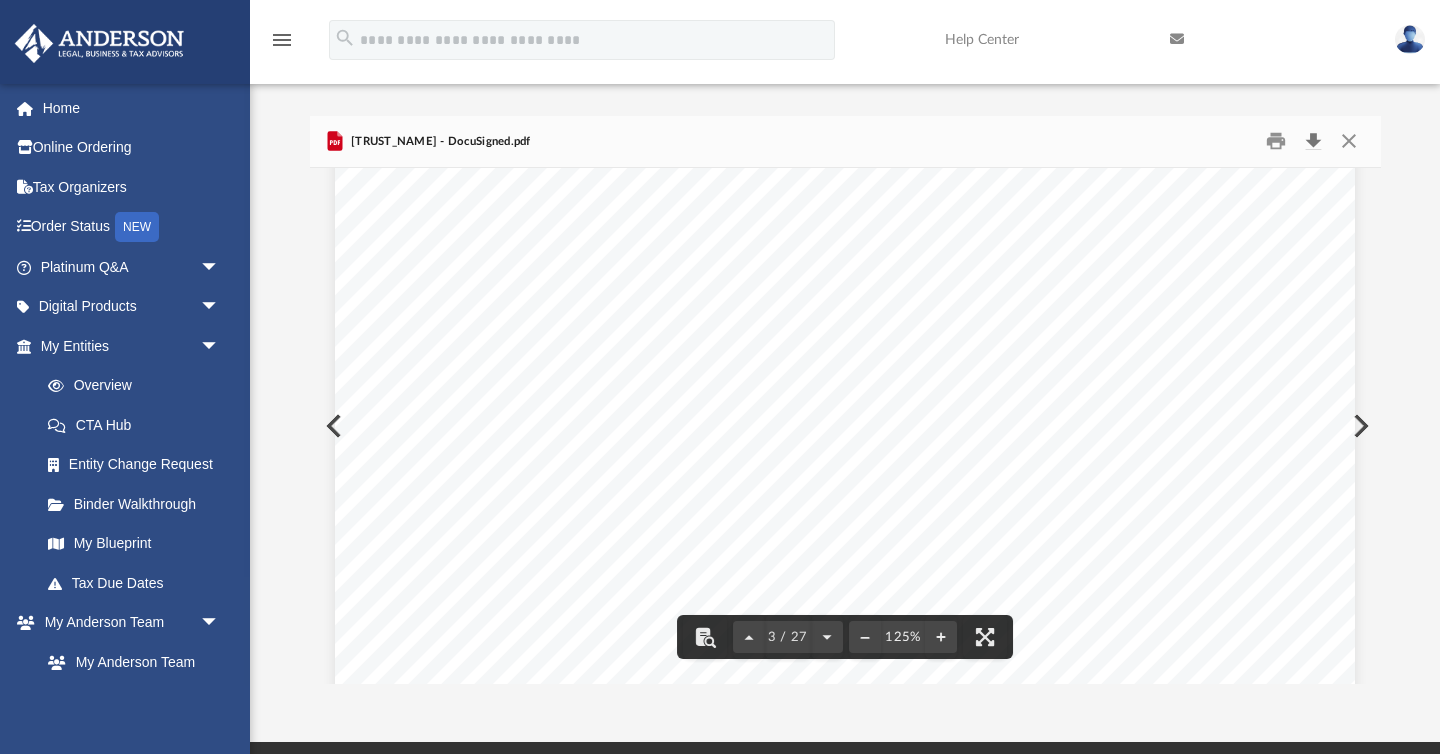 click at bounding box center (1314, 141) 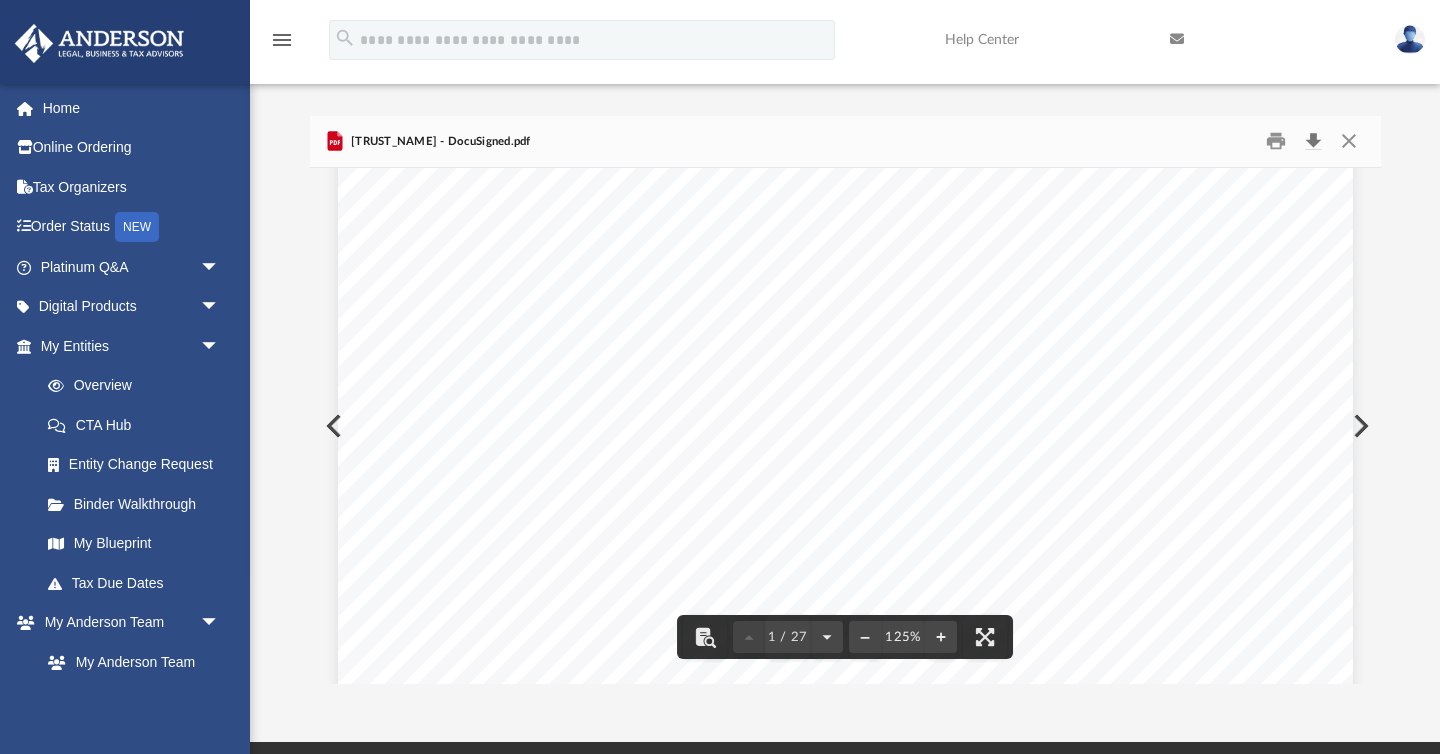 scroll, scrollTop: 0, scrollLeft: 0, axis: both 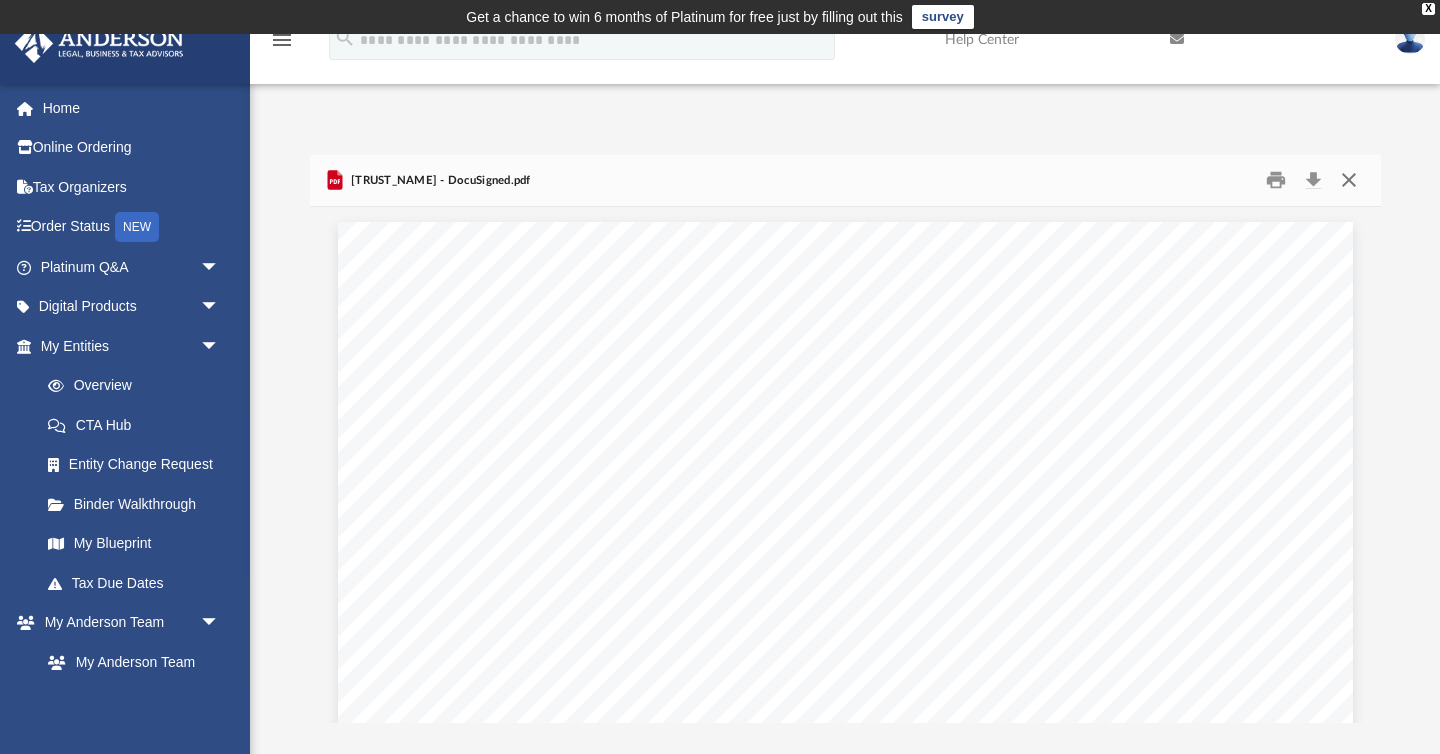click at bounding box center (1349, 180) 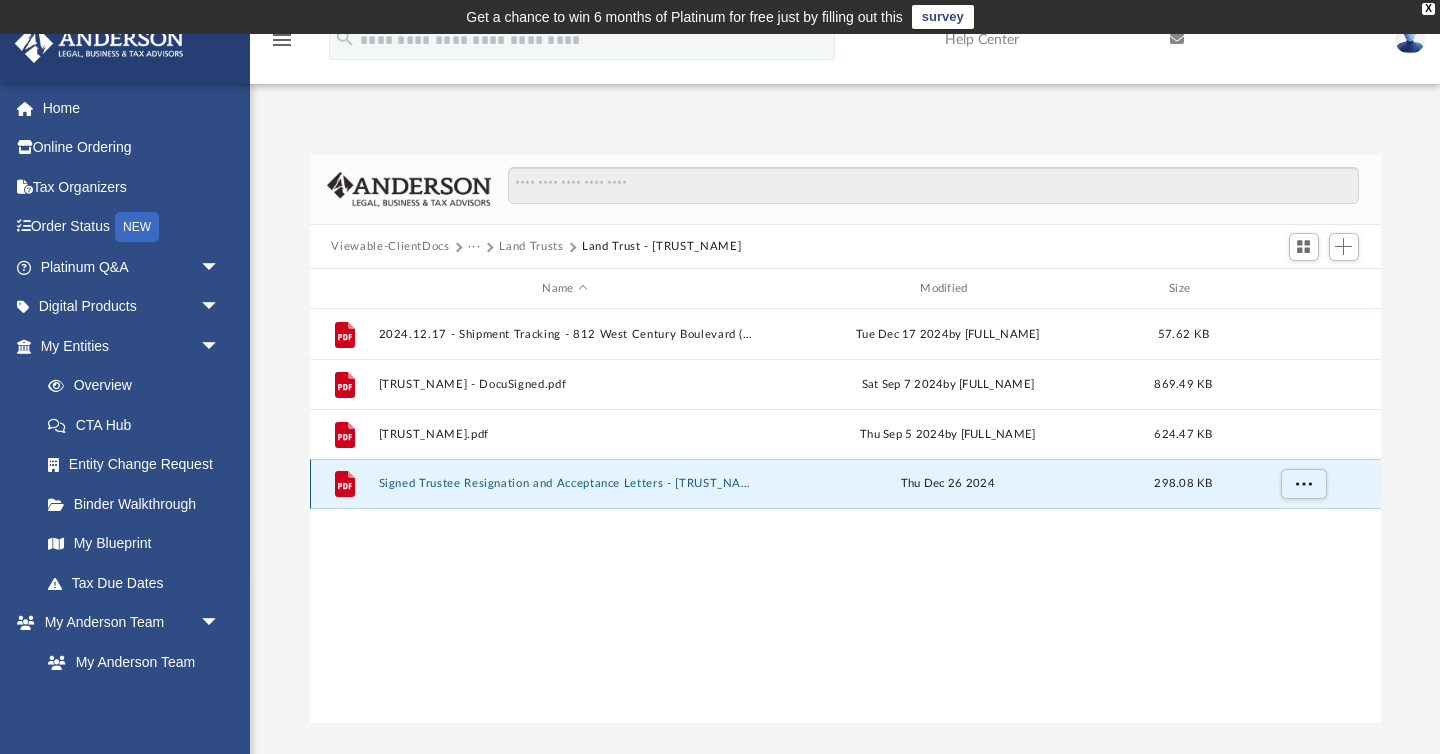 click on "Signed Trustee Resignation and Acceptance Letters - [TRUST_NAME].pdf" at bounding box center (565, 484) 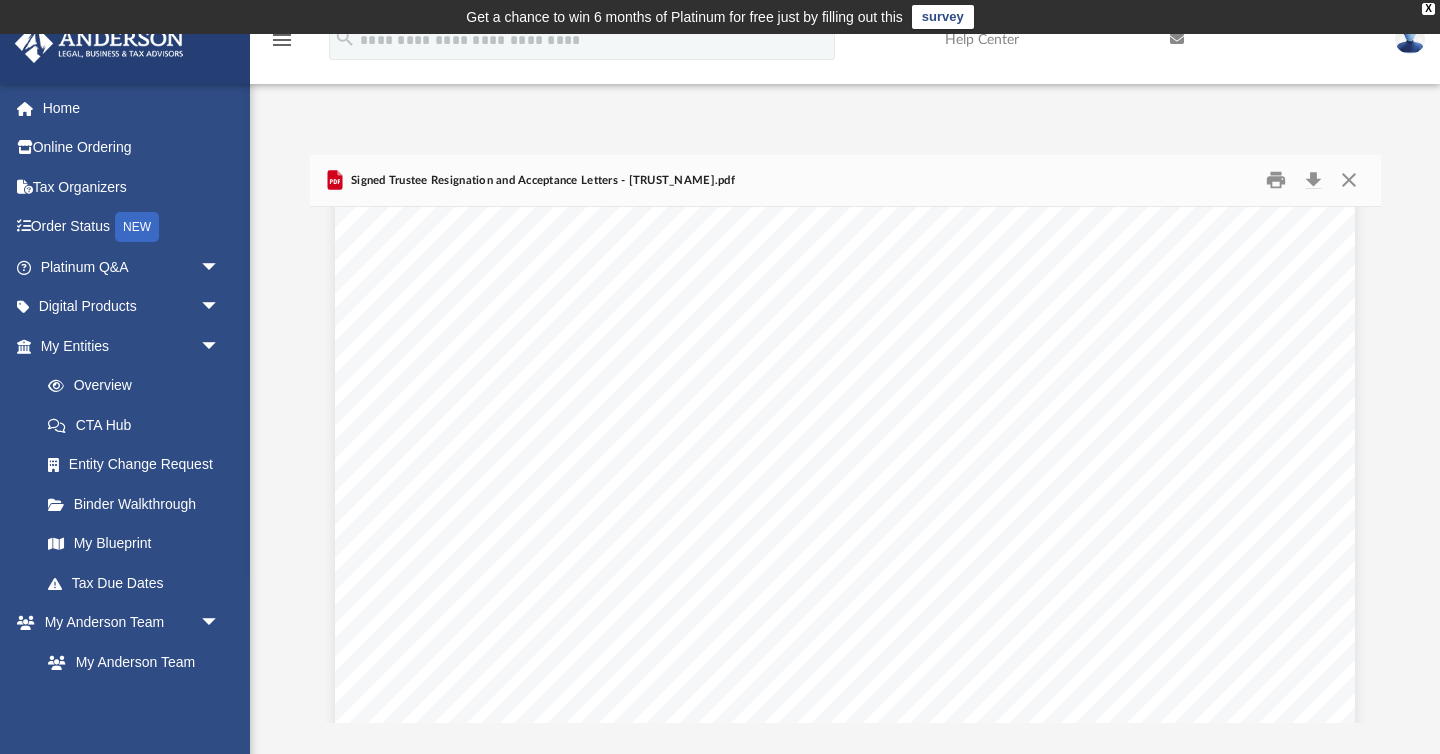 scroll, scrollTop: 547, scrollLeft: 0, axis: vertical 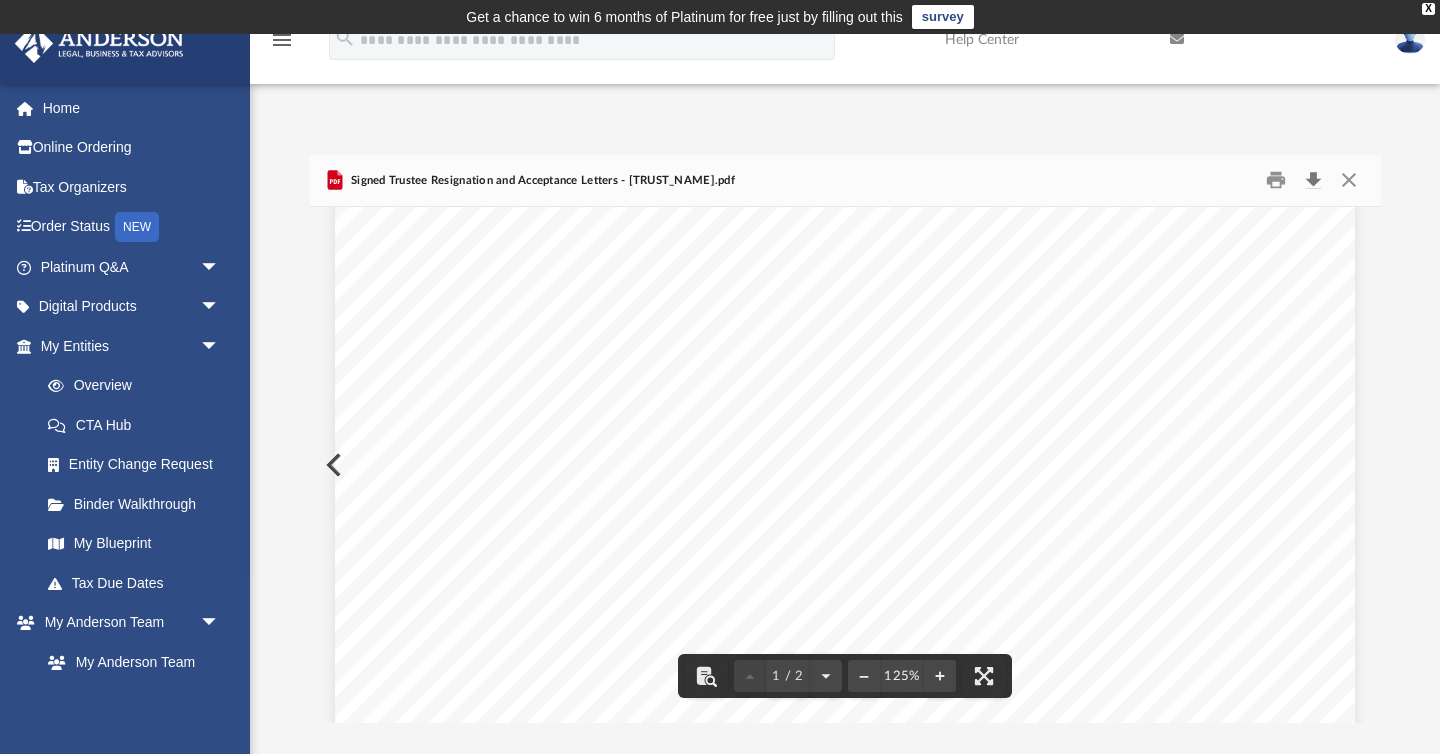click at bounding box center [1314, 180] 